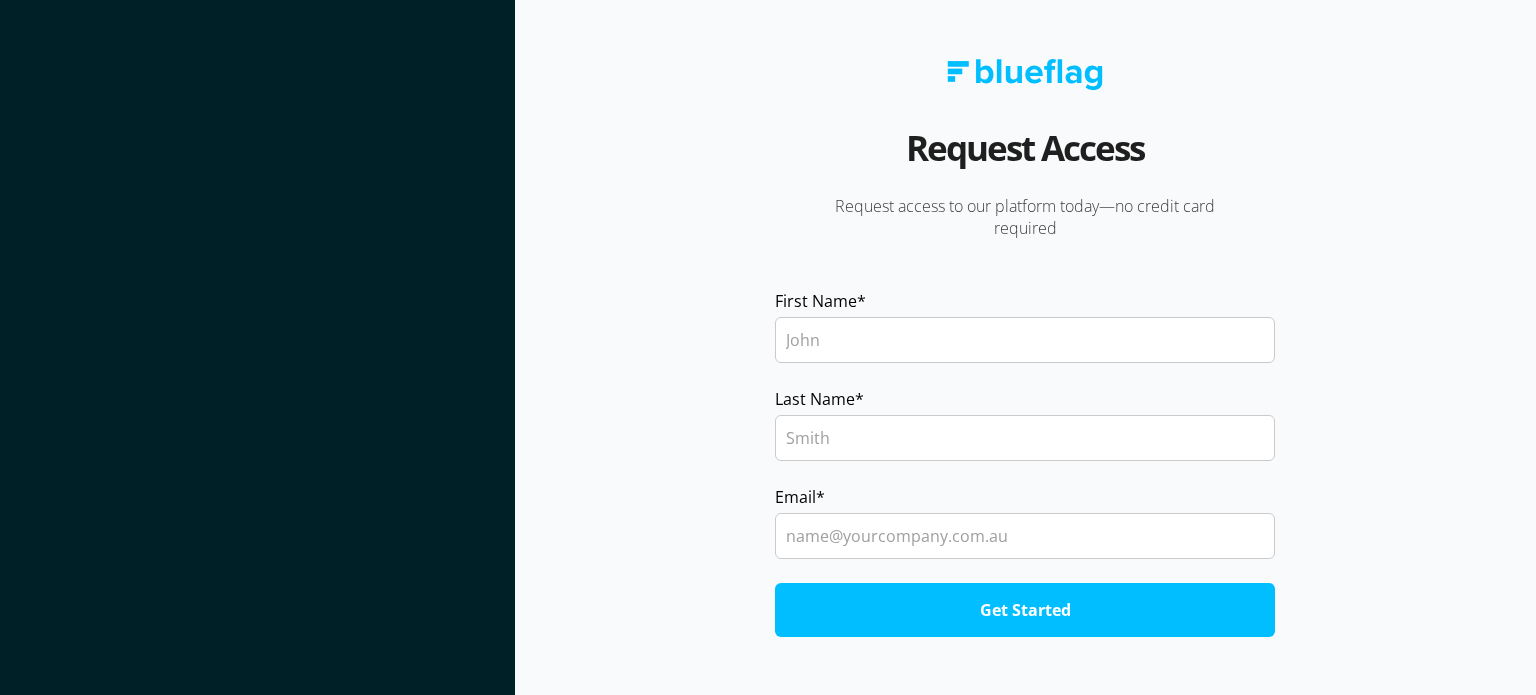 scroll, scrollTop: 0, scrollLeft: 0, axis: both 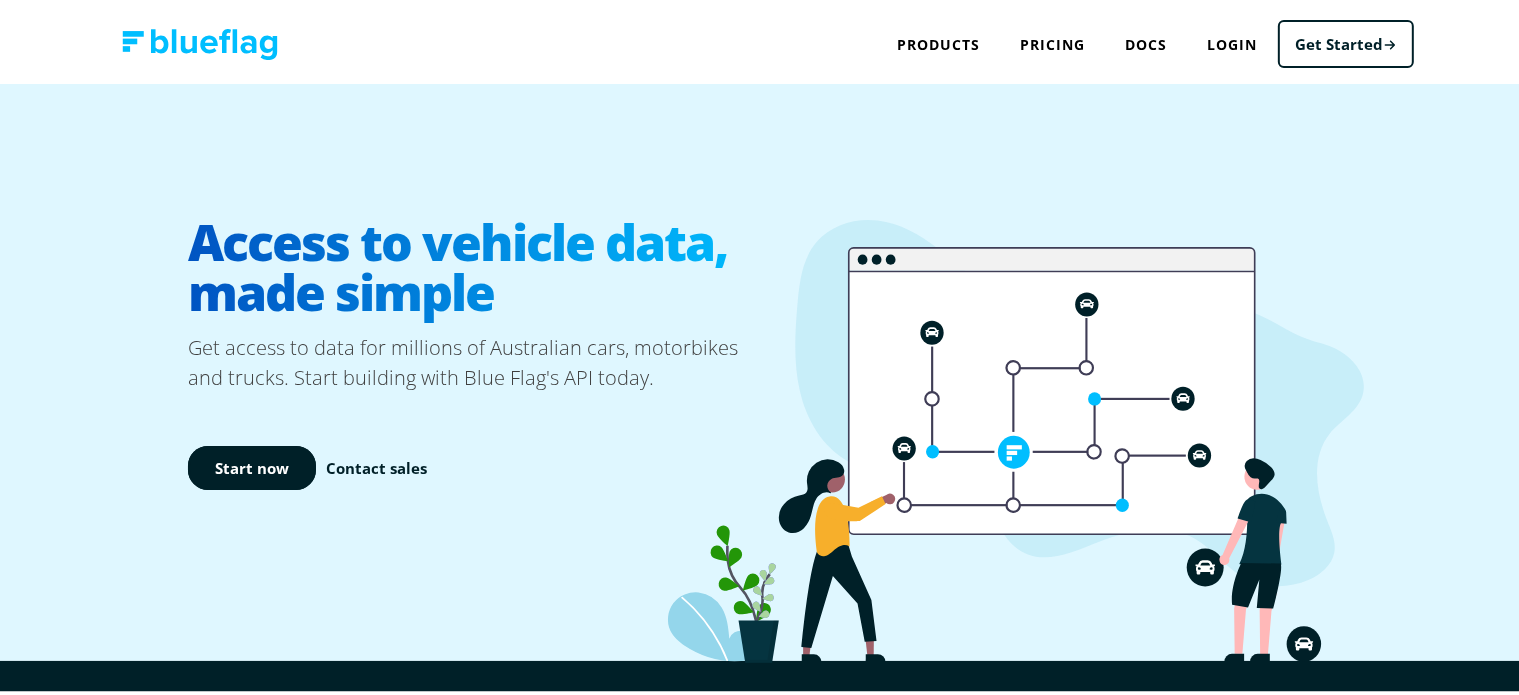 click 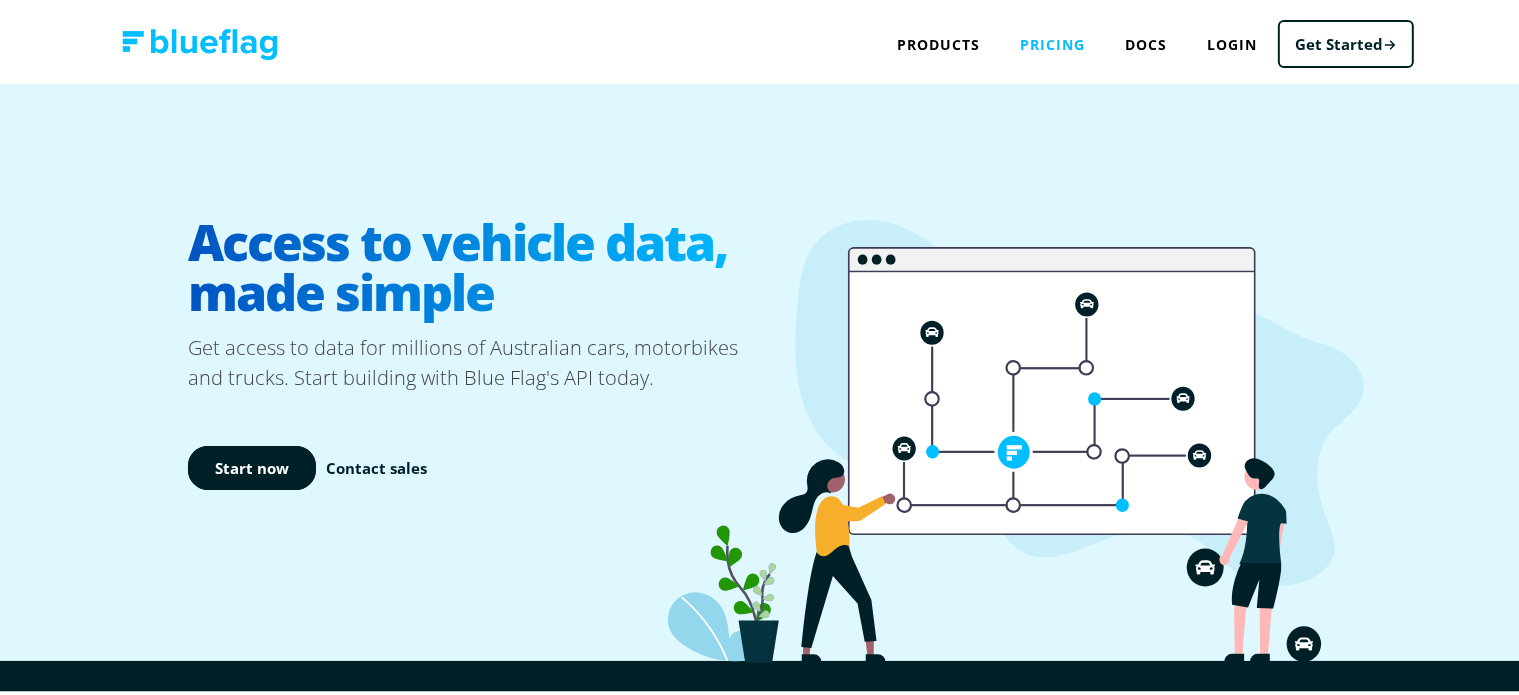click on "Pricing" at bounding box center [1053, 40] 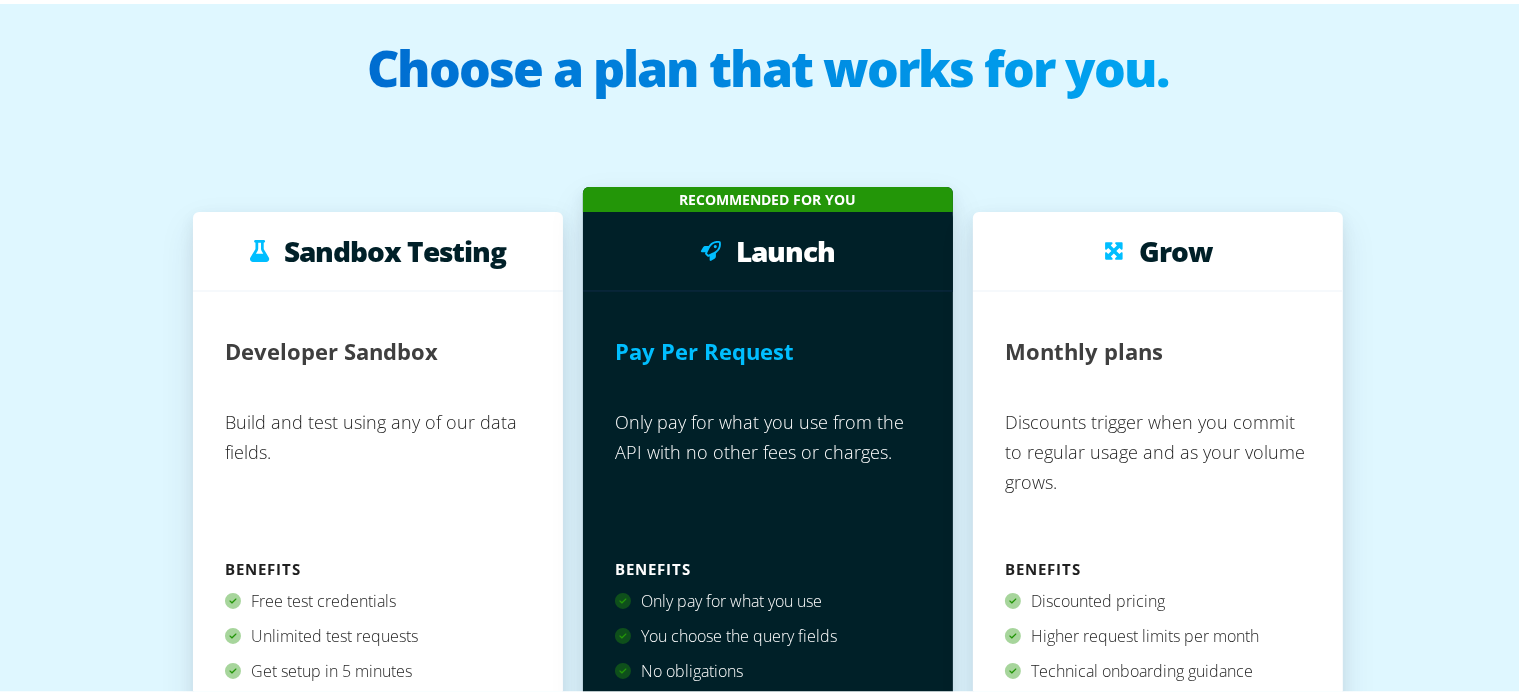 scroll, scrollTop: 0, scrollLeft: 0, axis: both 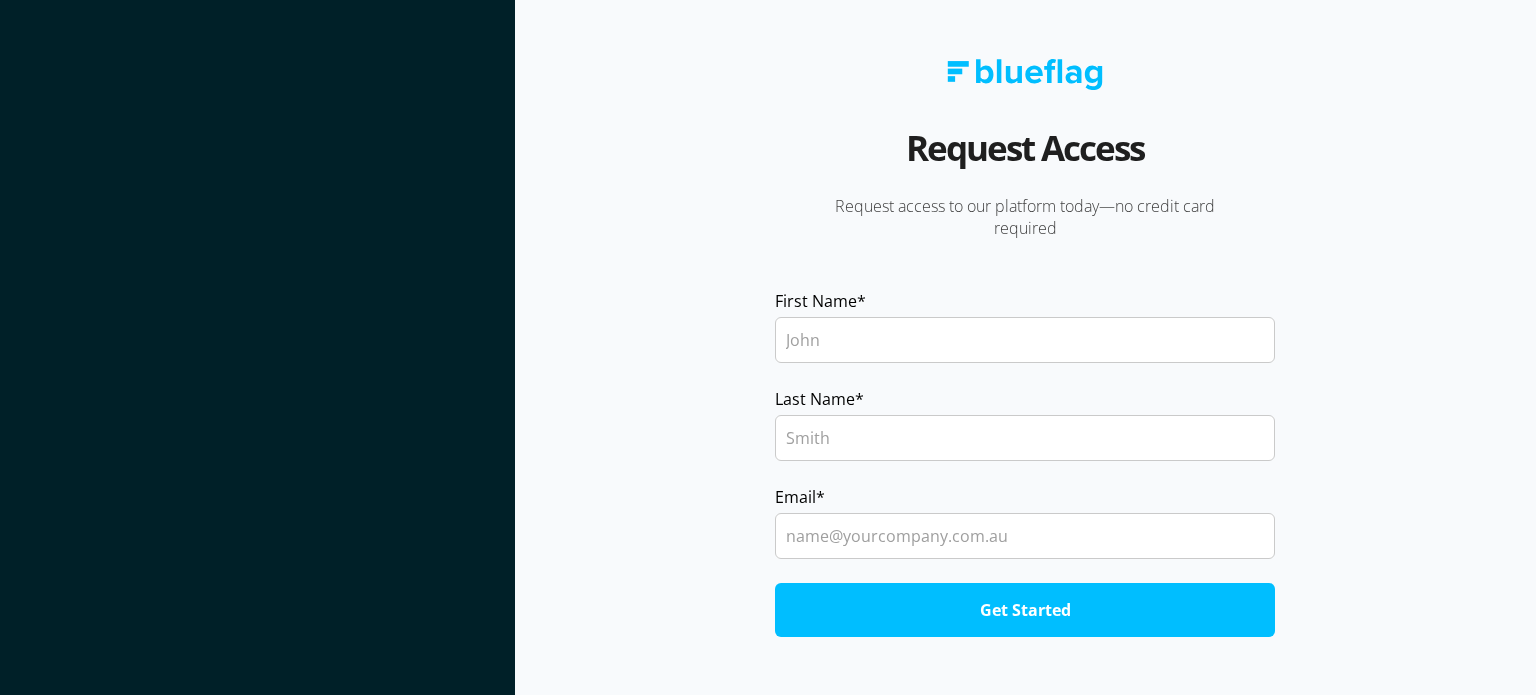 click on "[FIRST] [LAST]" at bounding box center (1025, 340) 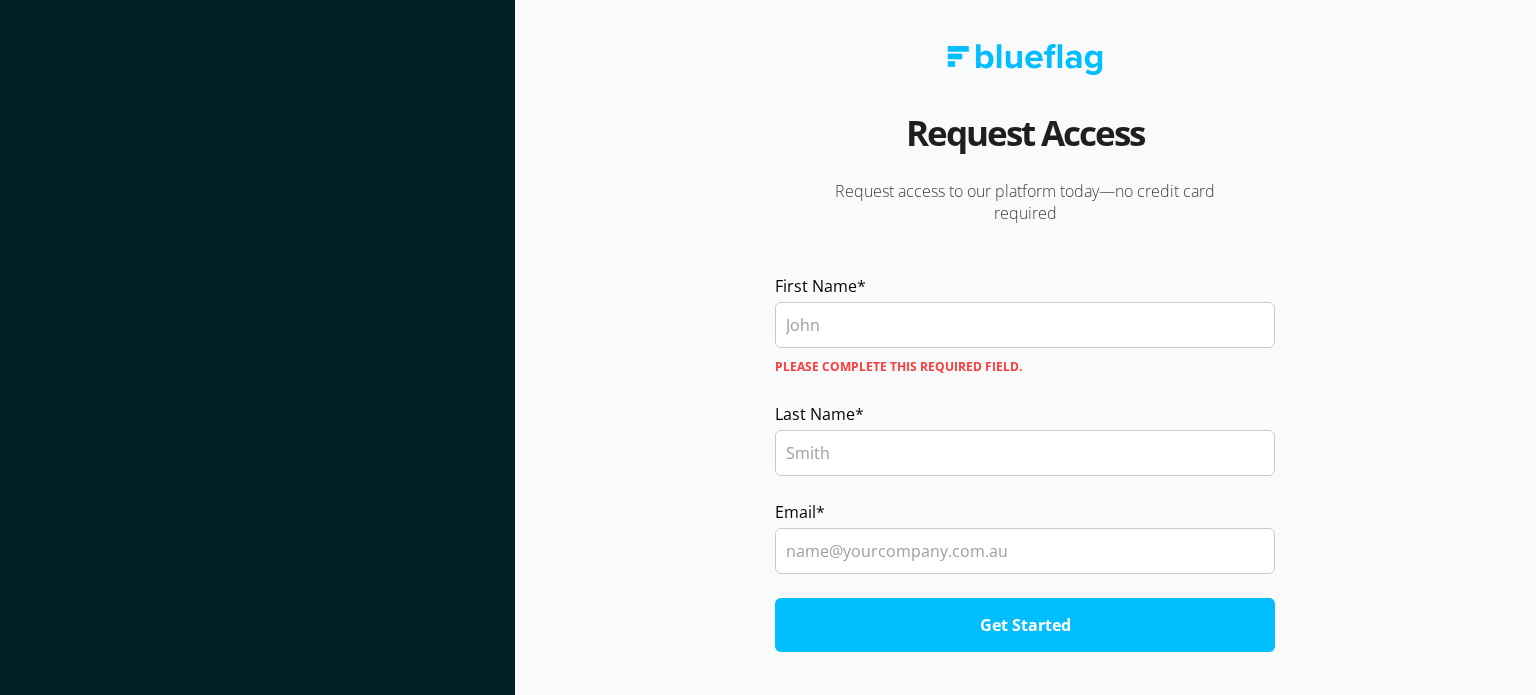click on "Request Access Request access to our platform today—no credit card required First Name * Please complete this required field. Last Name * Email * Get Started" at bounding box center (1025, 347) 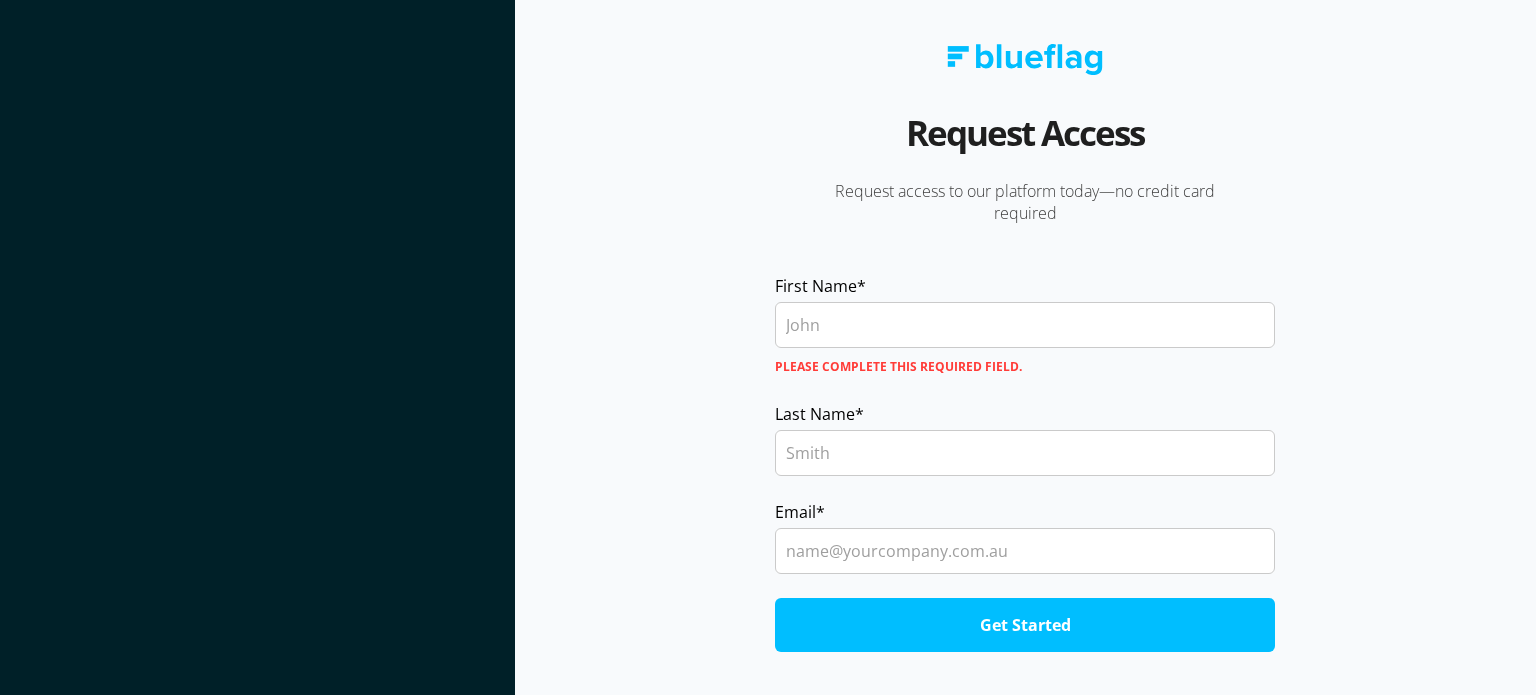 click on "First Name *" at bounding box center [1025, 325] 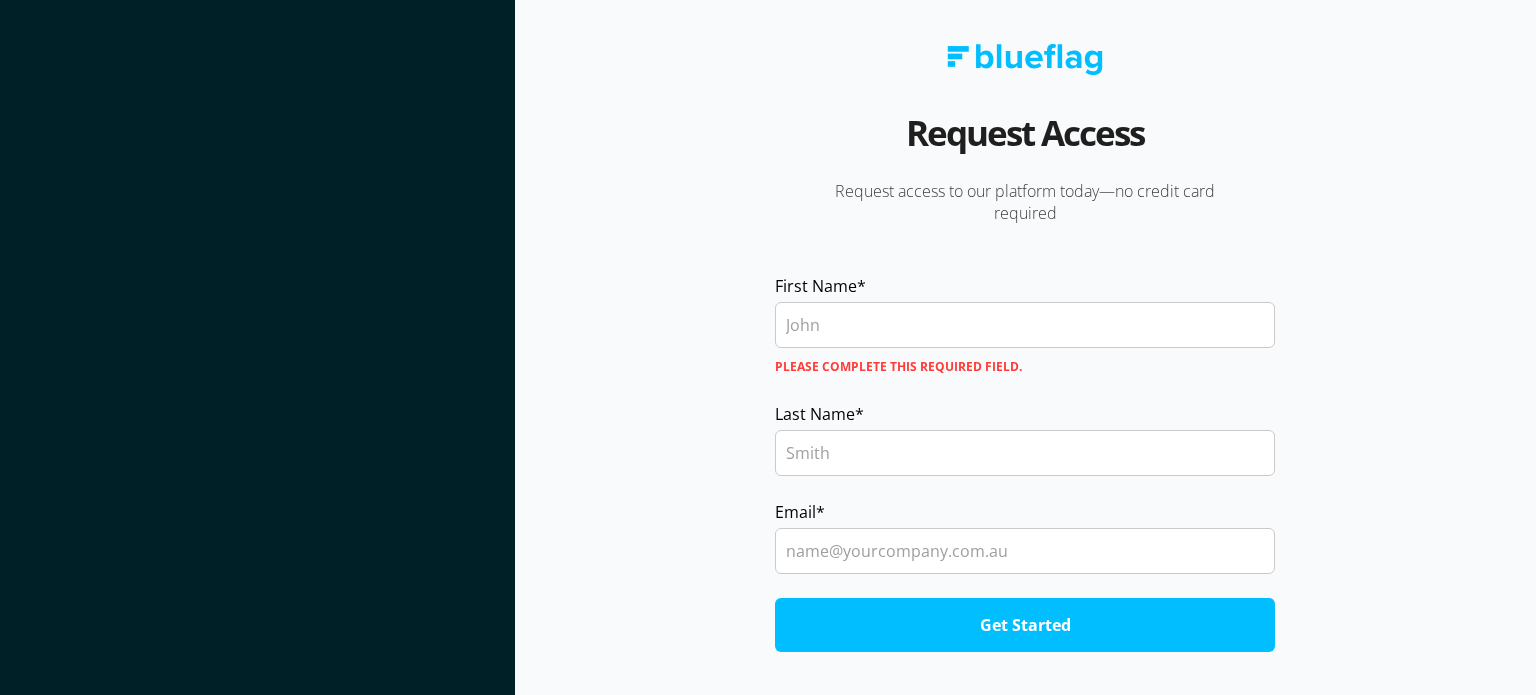 click on "Request Access Request access to our platform today—no credit card required First Name * Please complete this required field. Last Name * Email * Get Started" at bounding box center (1025, 347) 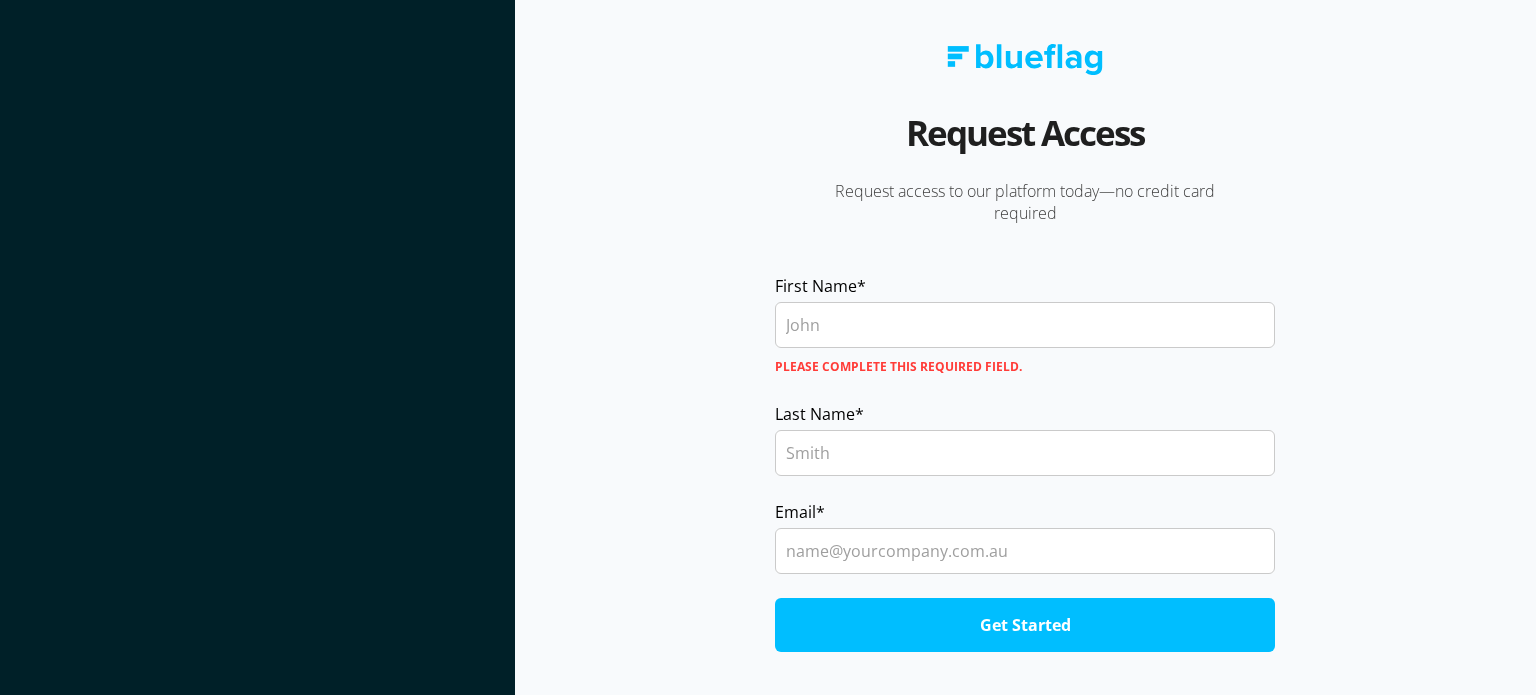 click on "Last Name *" at bounding box center [1025, 453] 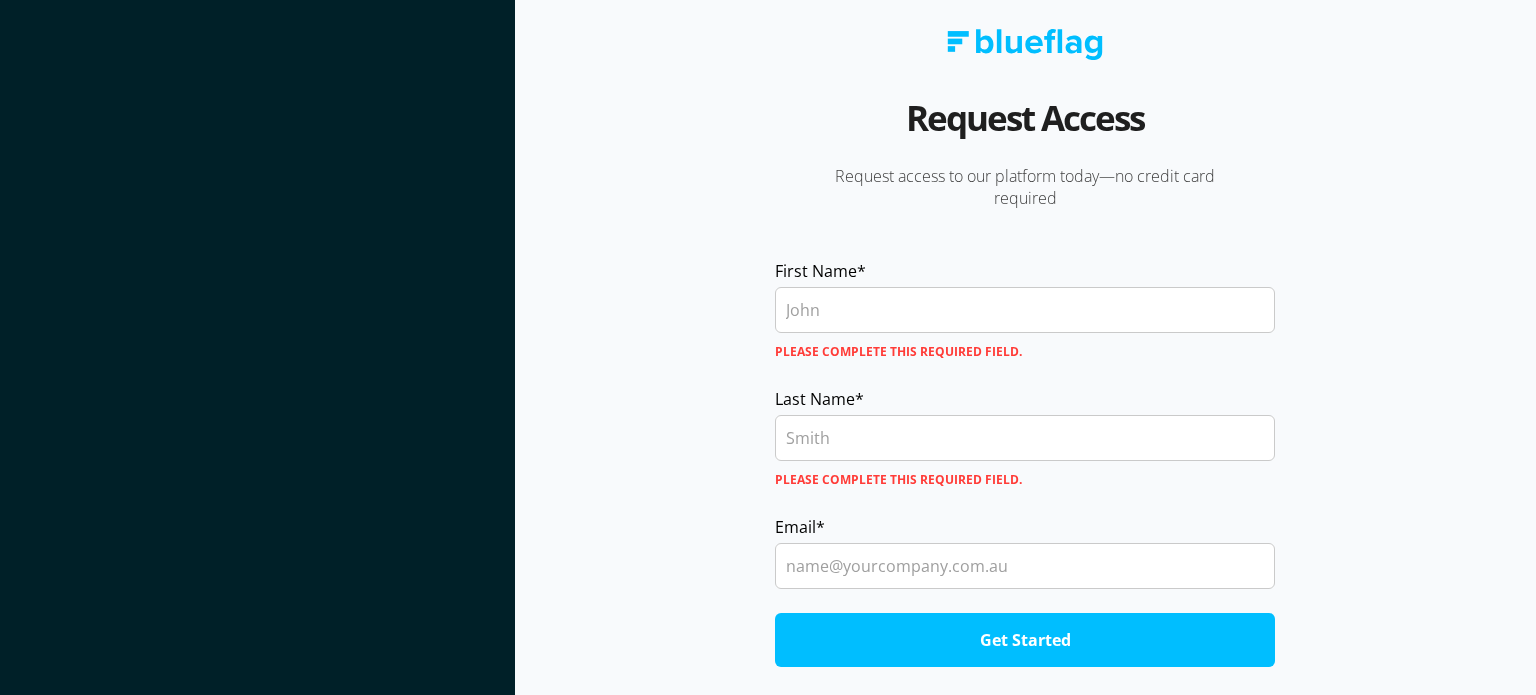 click on "Email *" at bounding box center [1025, 566] 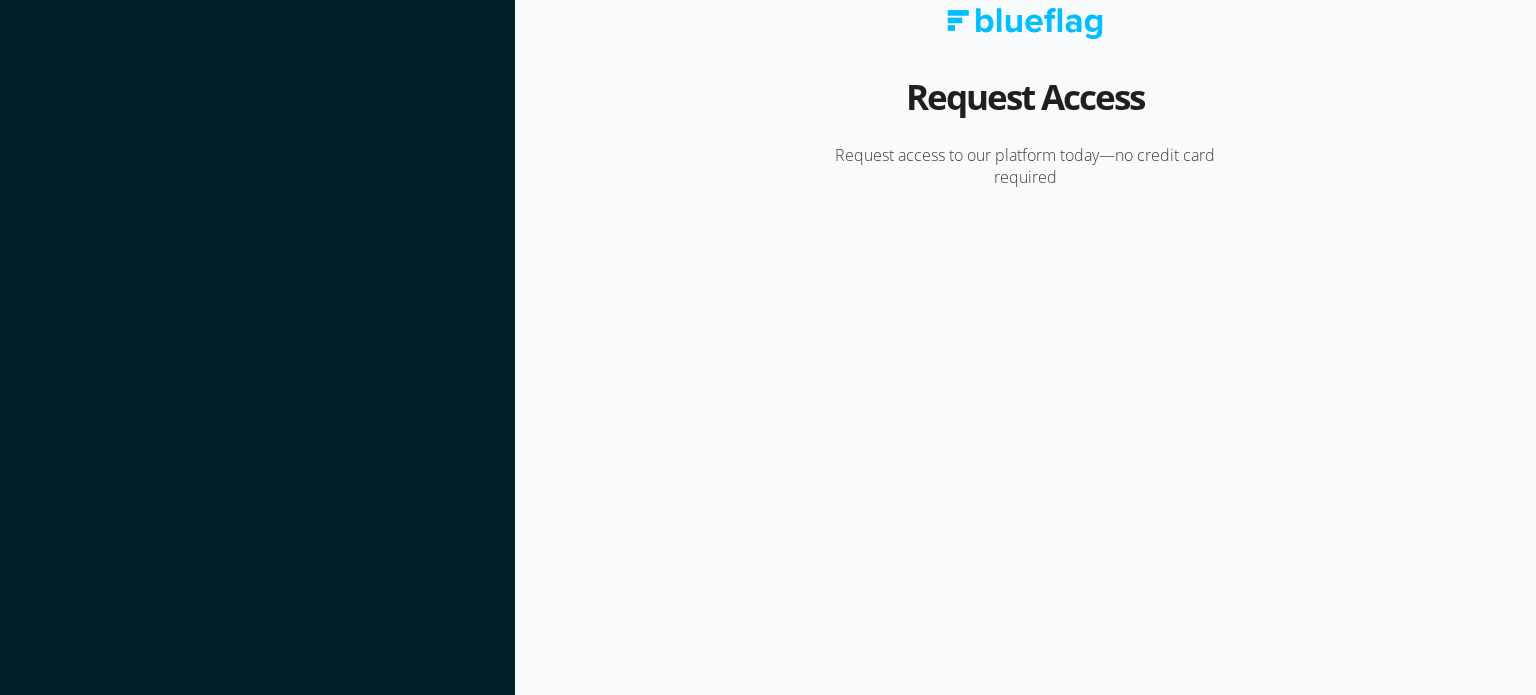 scroll, scrollTop: 0, scrollLeft: 0, axis: both 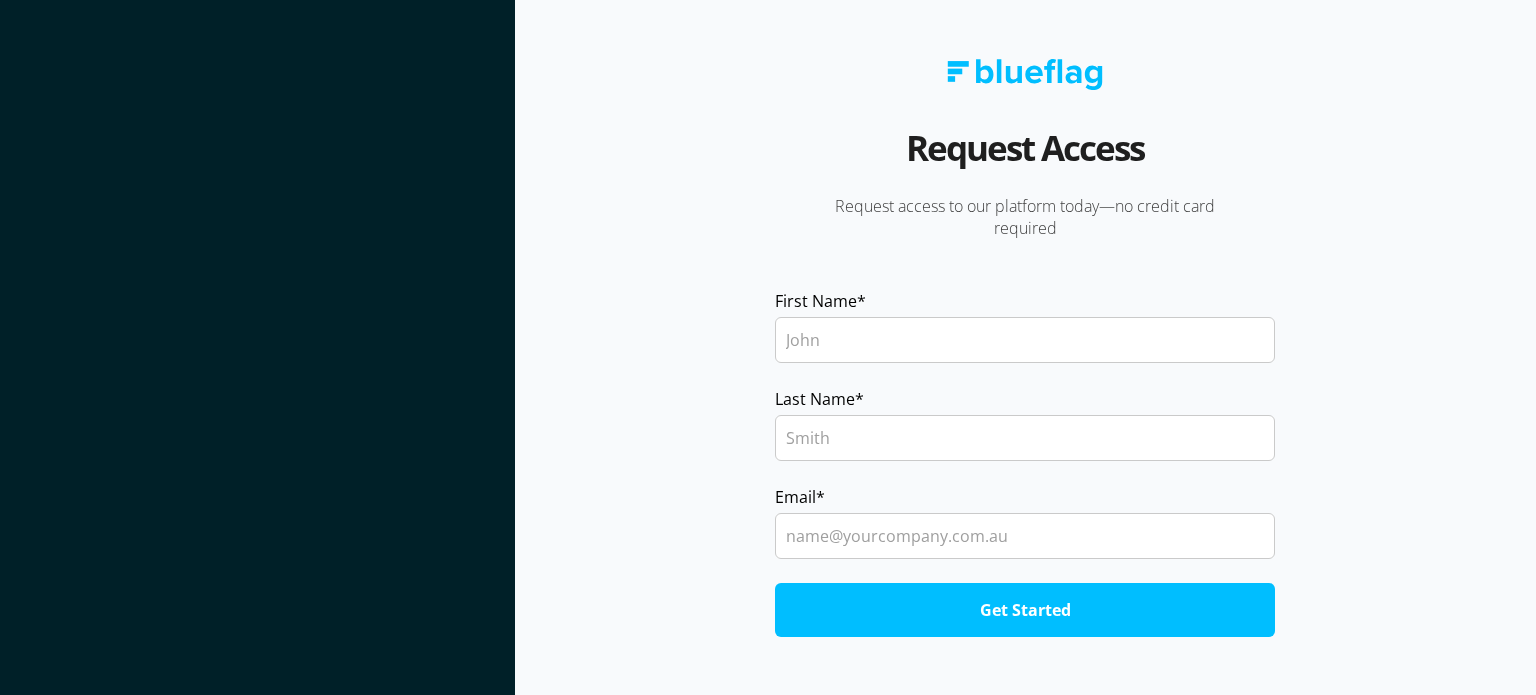 click on "First Name *" at bounding box center [1025, 340] 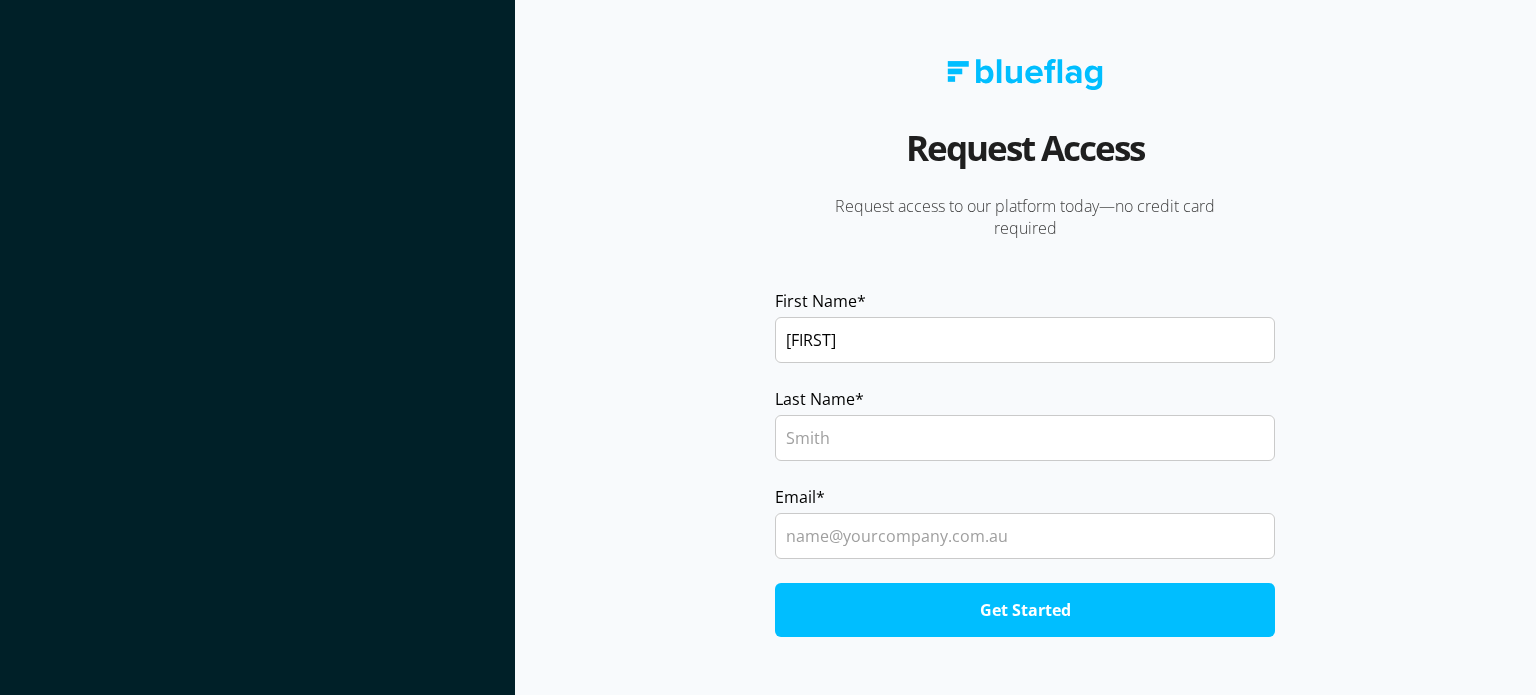 type on "[FIRST]" 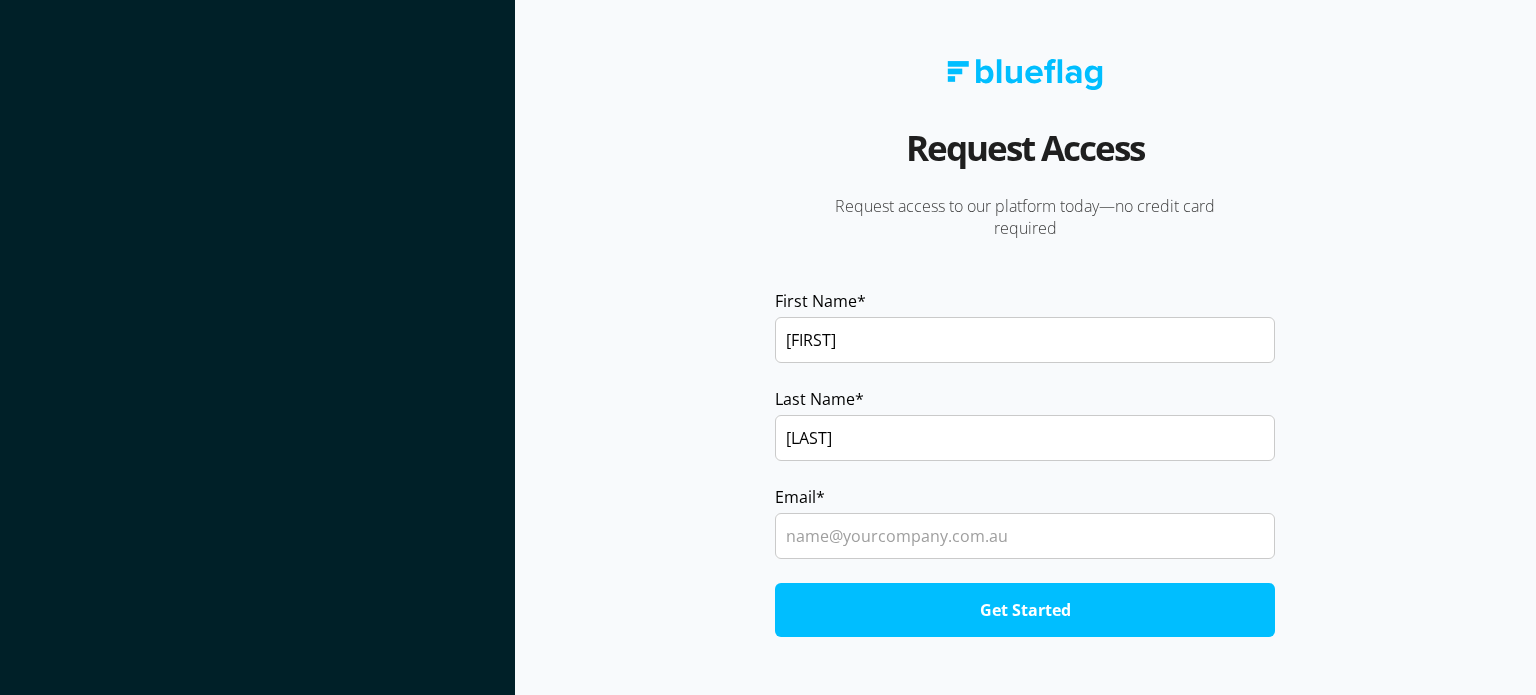 type on "Sharma" 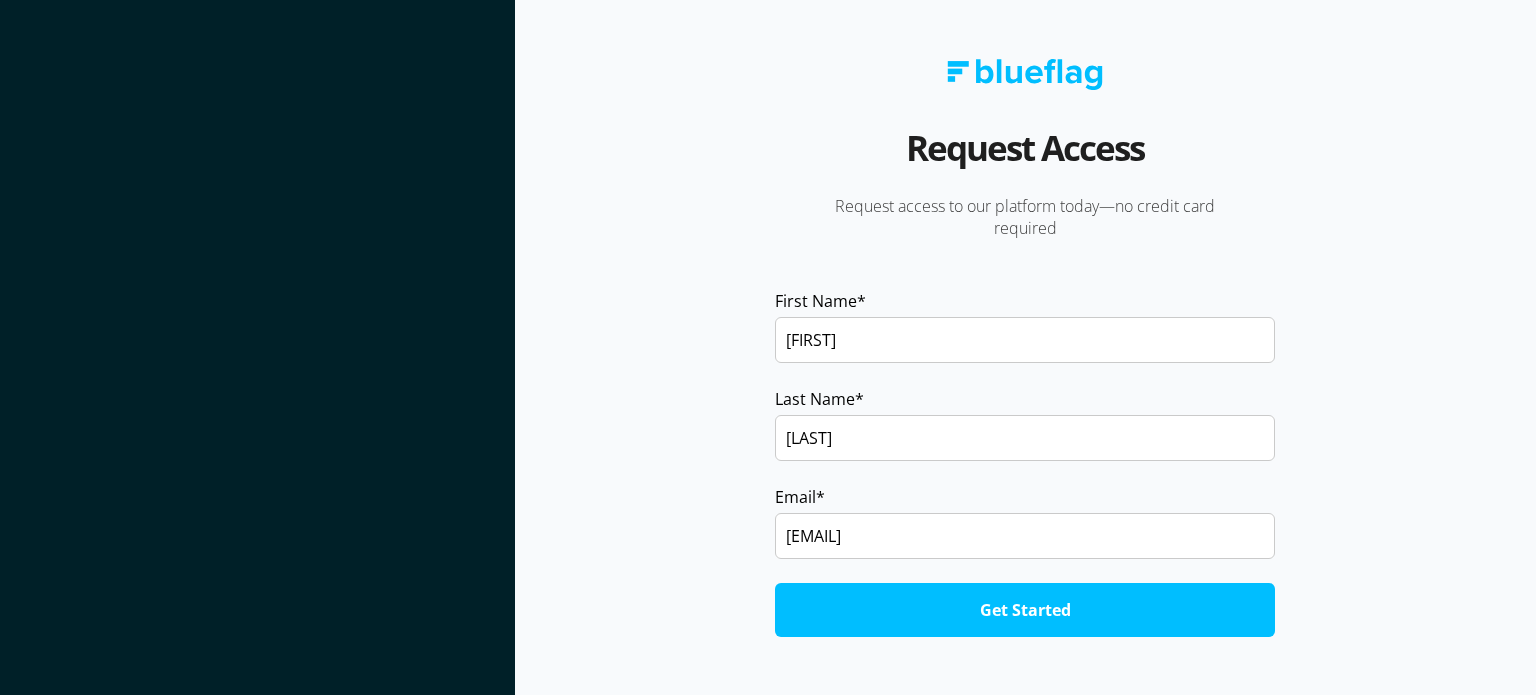 type on "sachinsharma1507@gmail.com" 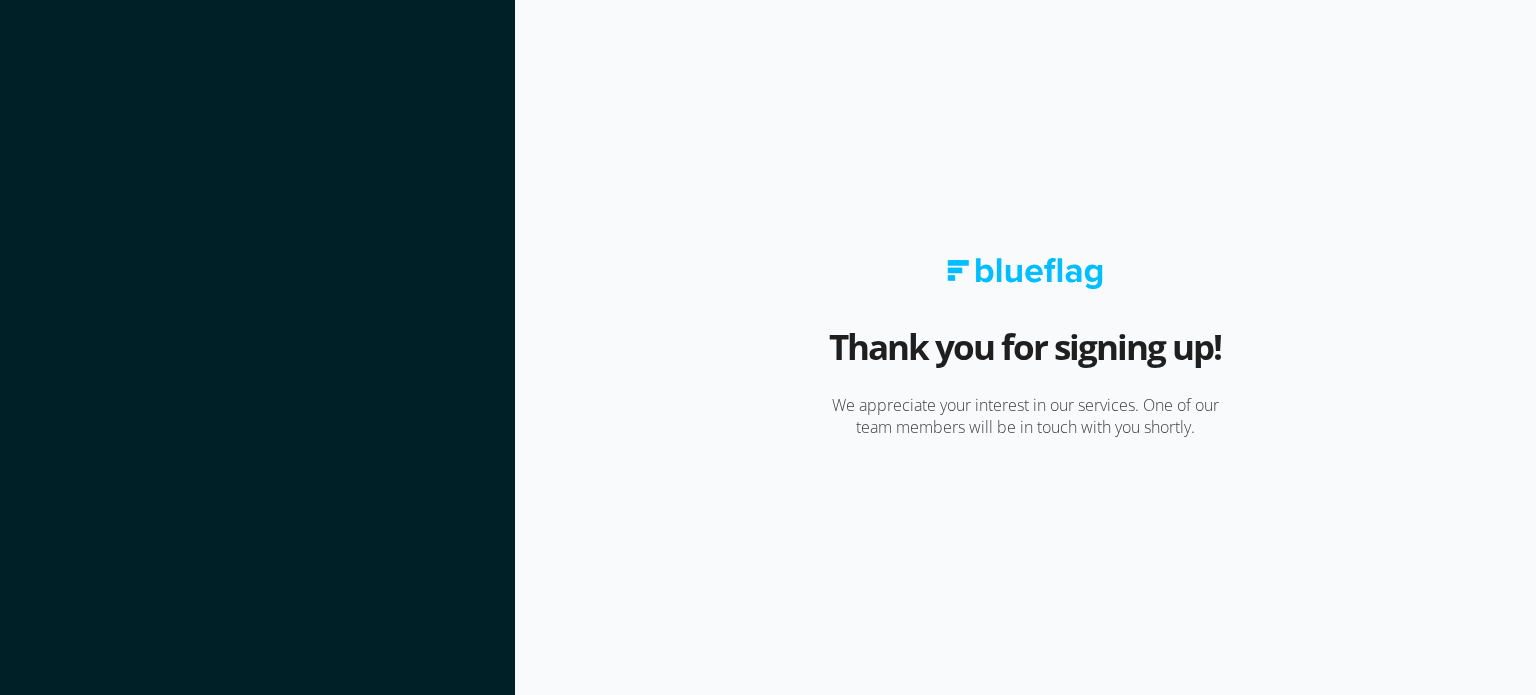 scroll, scrollTop: 0, scrollLeft: 0, axis: both 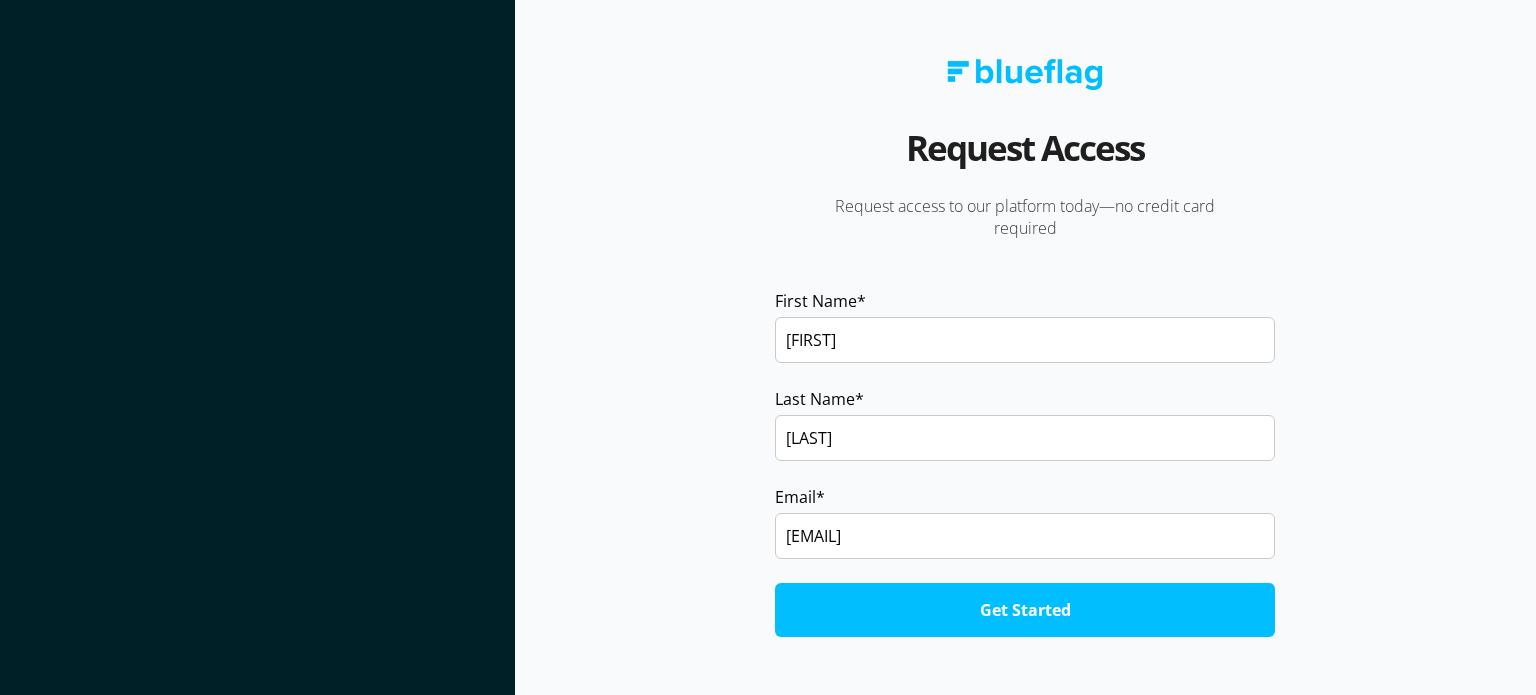click on "Get Started" at bounding box center [1025, 610] 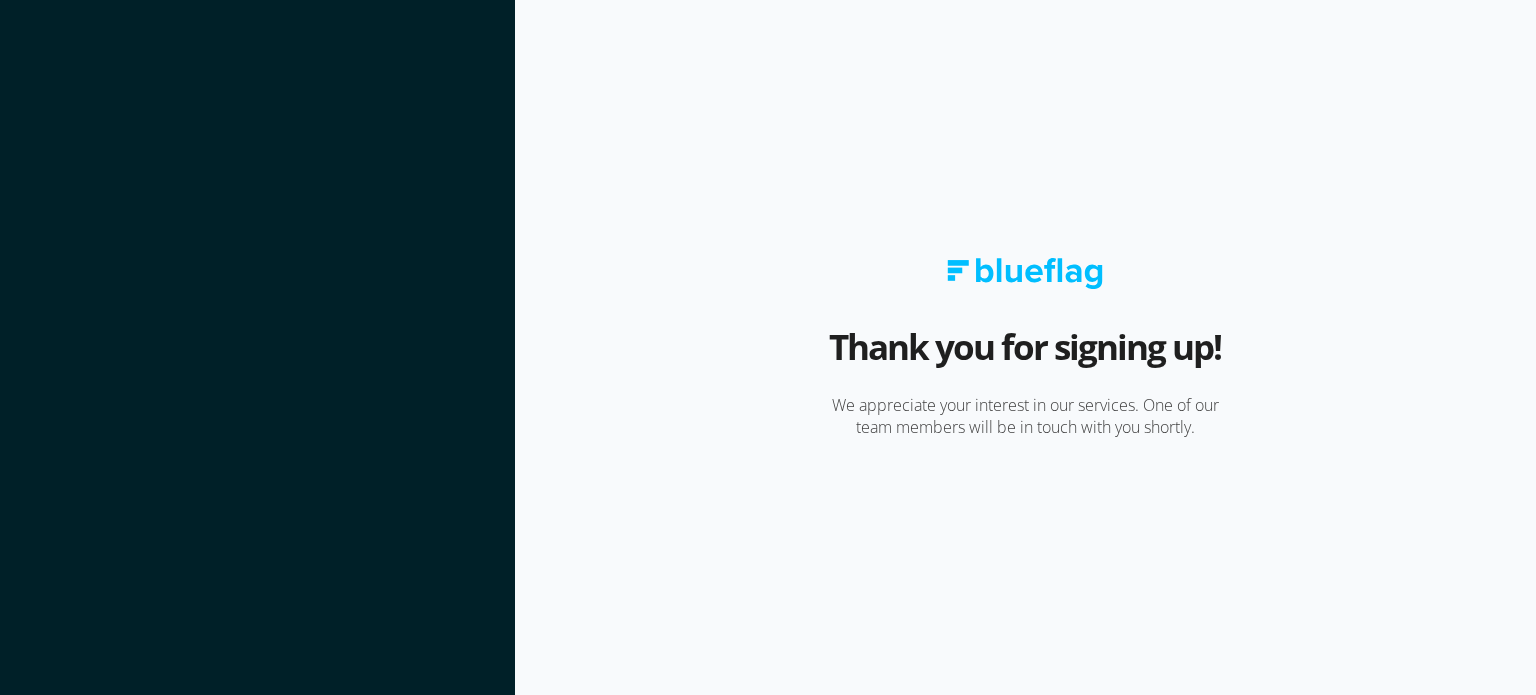 scroll, scrollTop: 0, scrollLeft: 0, axis: both 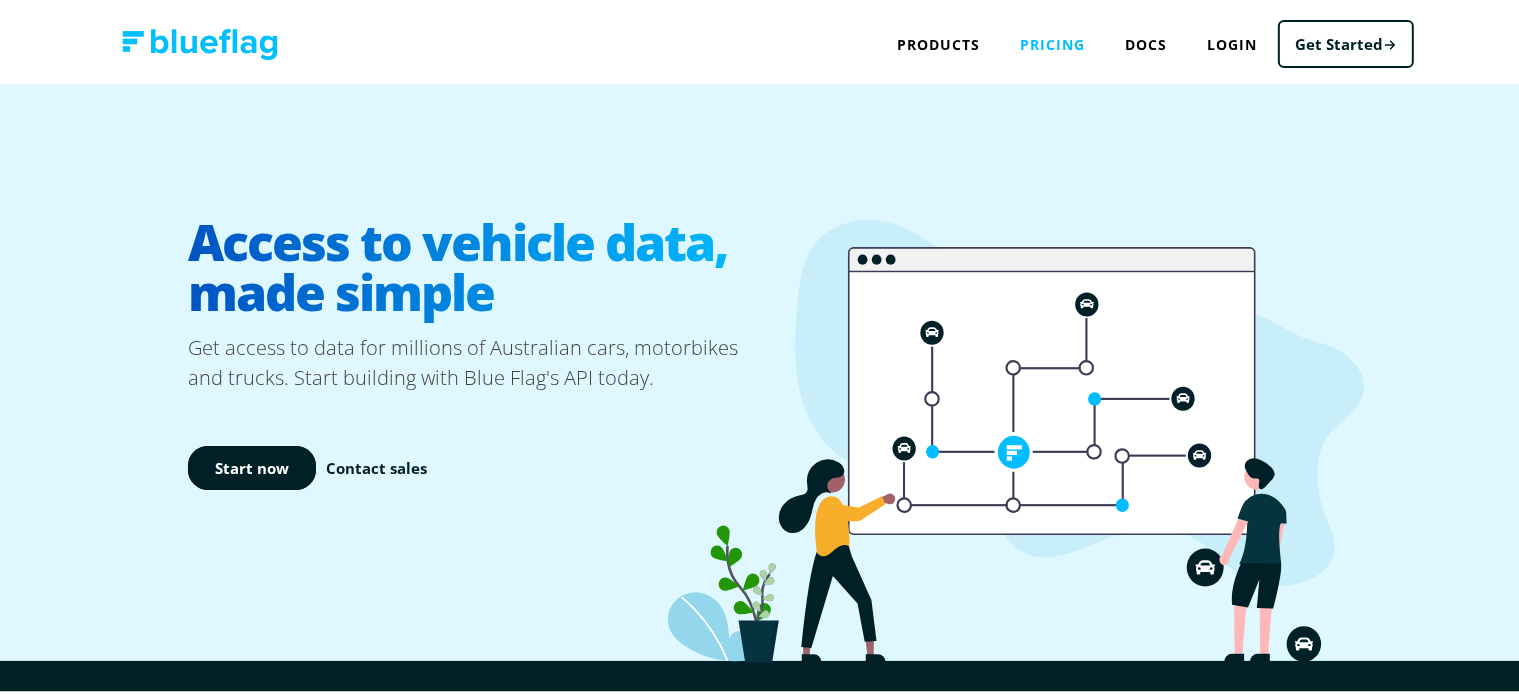 click on "Pricing" at bounding box center (1053, 40) 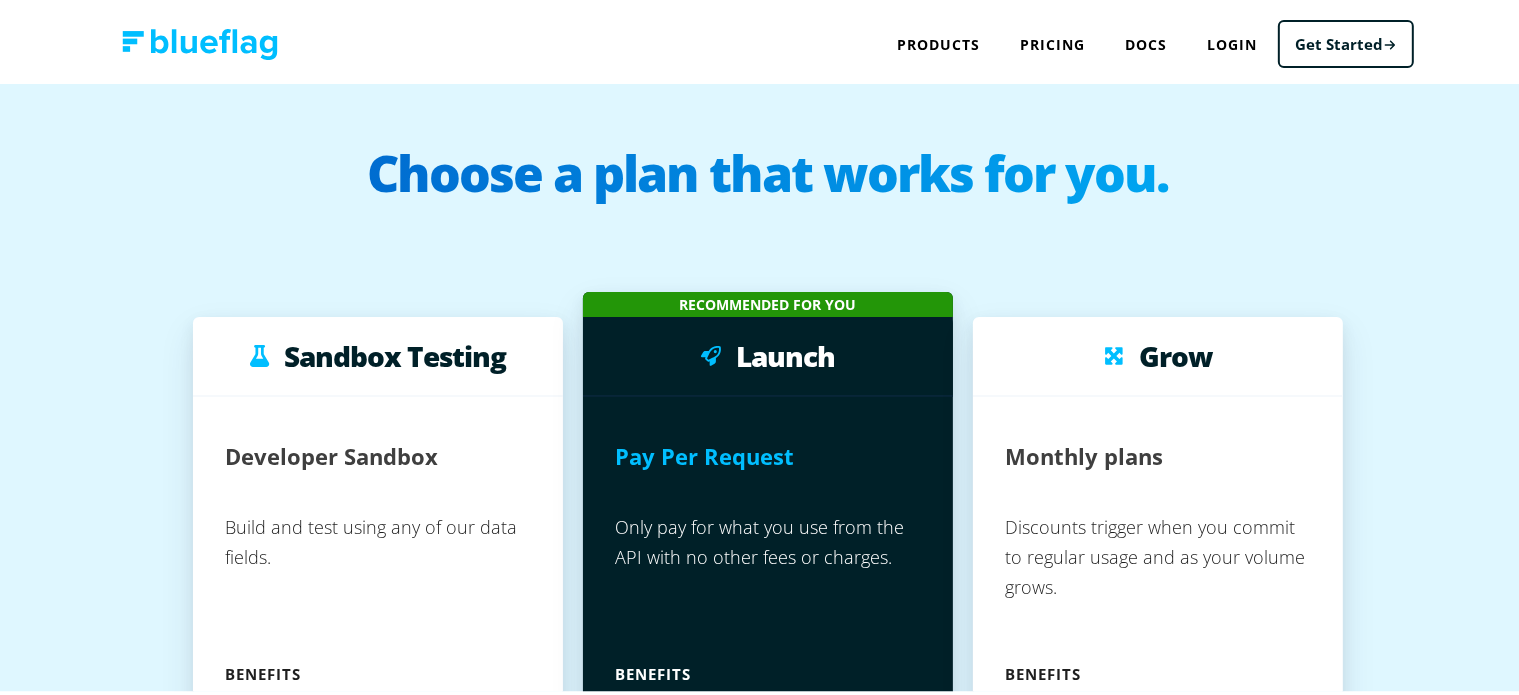 click at bounding box center [200, 40] 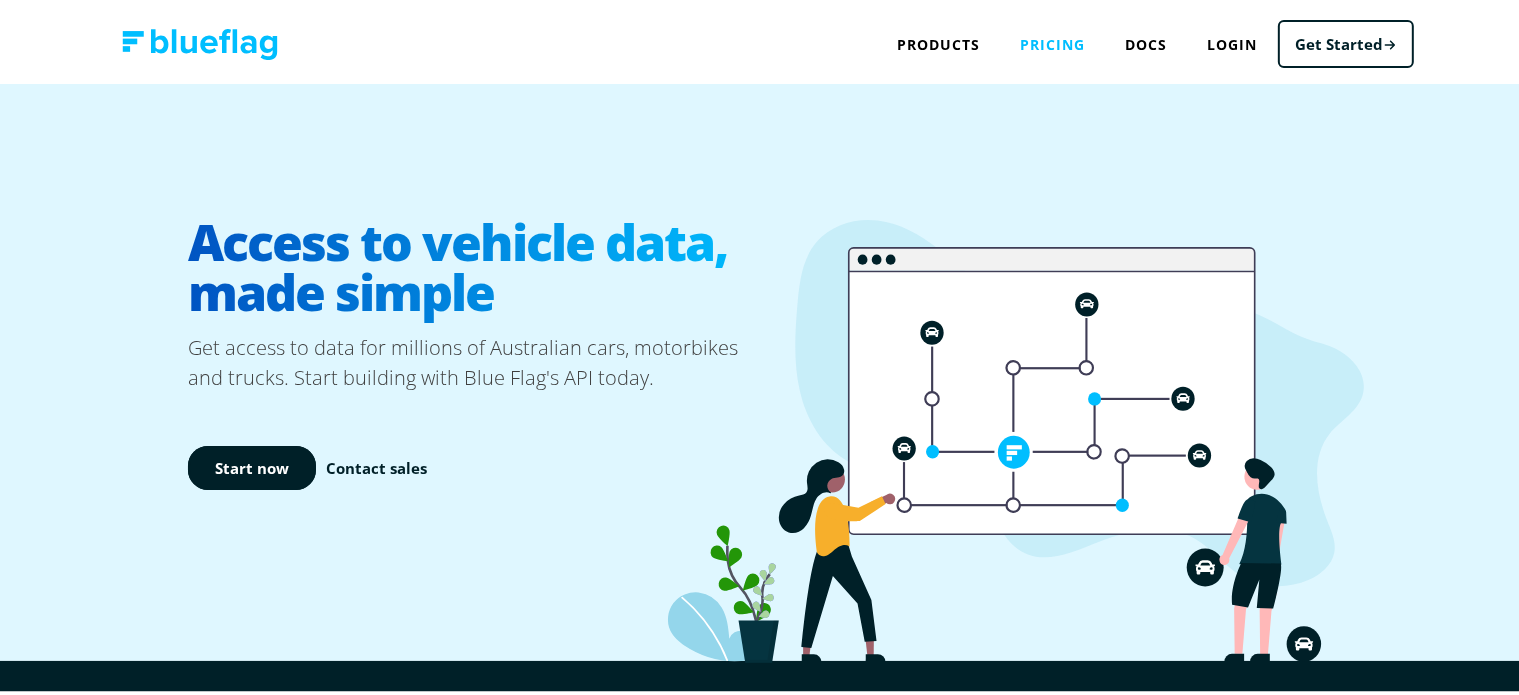 click on "Pricing" at bounding box center [1053, 40] 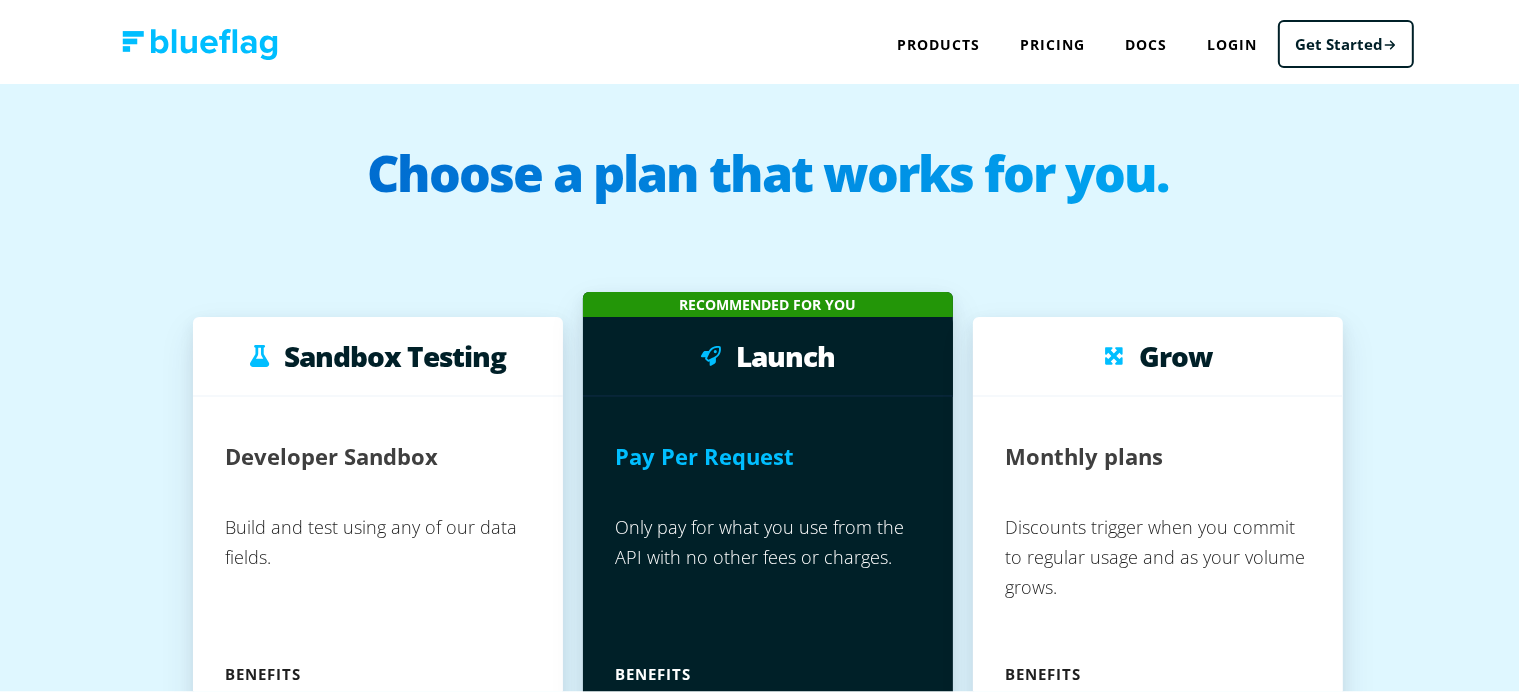 click on "Pricing" at bounding box center (1053, 40) 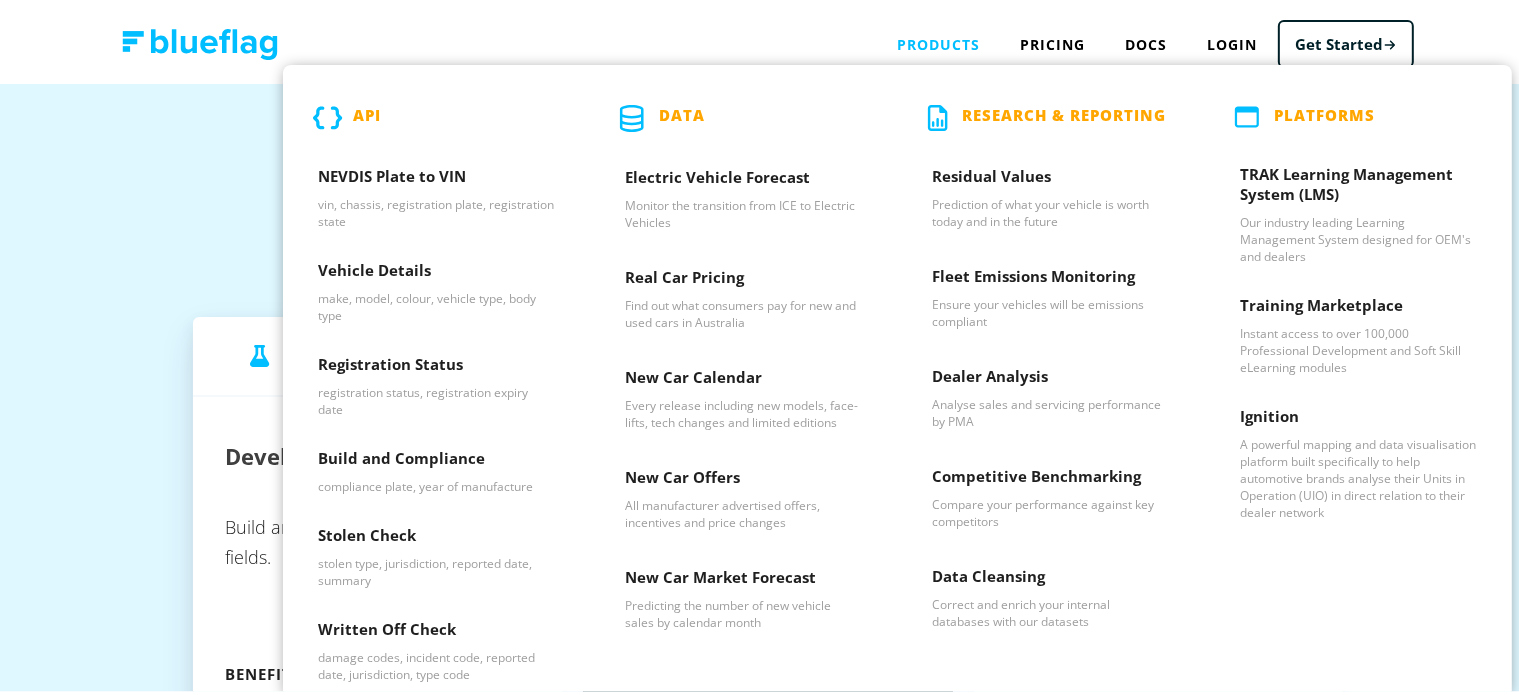 click on "Products  API NEVDIS Plate to VIN vin, chassis, registration plate, registration state Vehicle Details make, model, colour, vehicle type, body type Registration Status registration status, registration expiry date Build and Compliance compliance plate, year of manufacture Stolen Check stolen type, jurisdiction, reported date, summary Written Off Check damage codes, incident code, reported date, jurisdiction, type code  Data Electric Vehicle Forecast Monitor the transition from ICE to Electric Vehicles Real Car Pricing Find out what consumers pay for new and used cars in Australia New Car Calendar Every release including new models, face-lifts, tech changes and limited editions New Car Offers All manufacturer advertised offers, incentives and price changes New Car Market Forecast Predicting the number of new vehicle sales by calendar month Research & Reporting Residual Values Prediction of what your vehicle is worth today and in the future Fleet Emissions Monitoring Dealer Analysis Competitive Benchmarking" at bounding box center [939, 40] 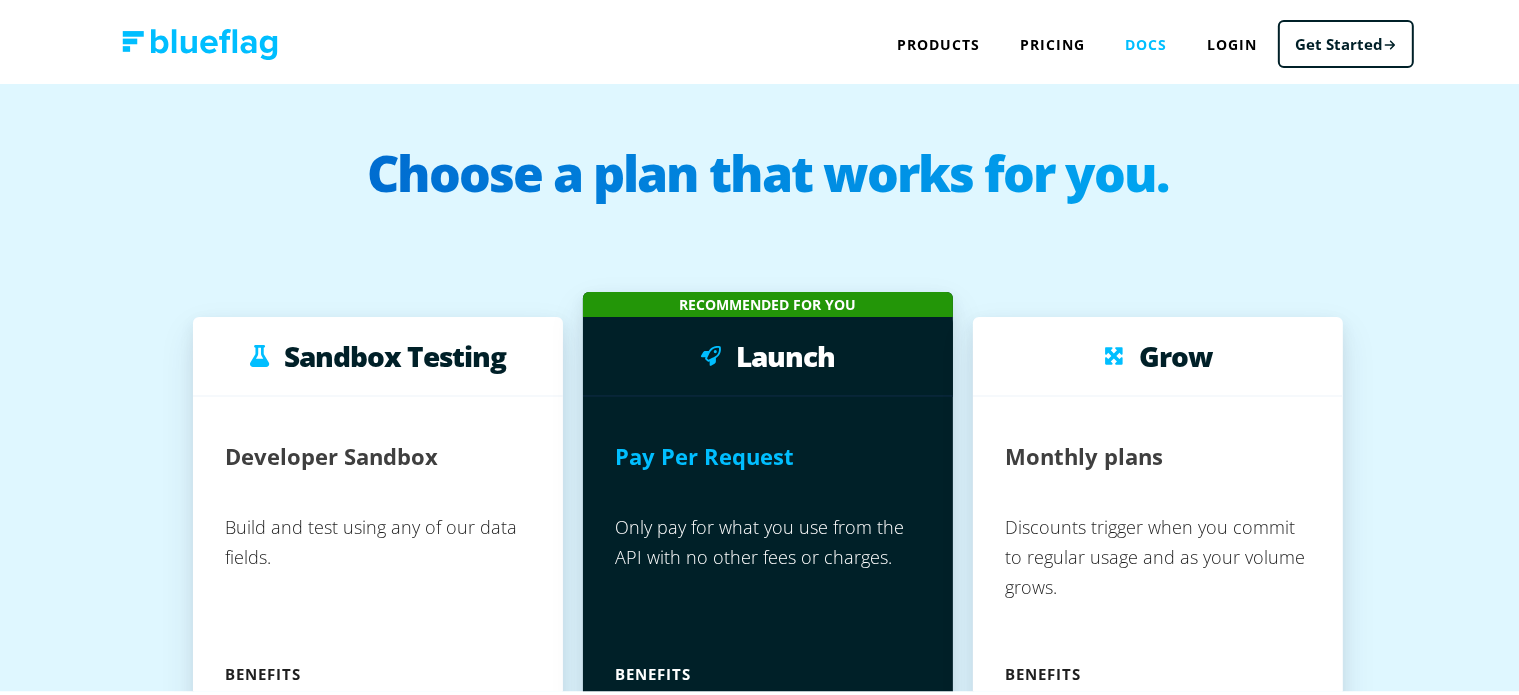 click on "Docs" at bounding box center (1147, 40) 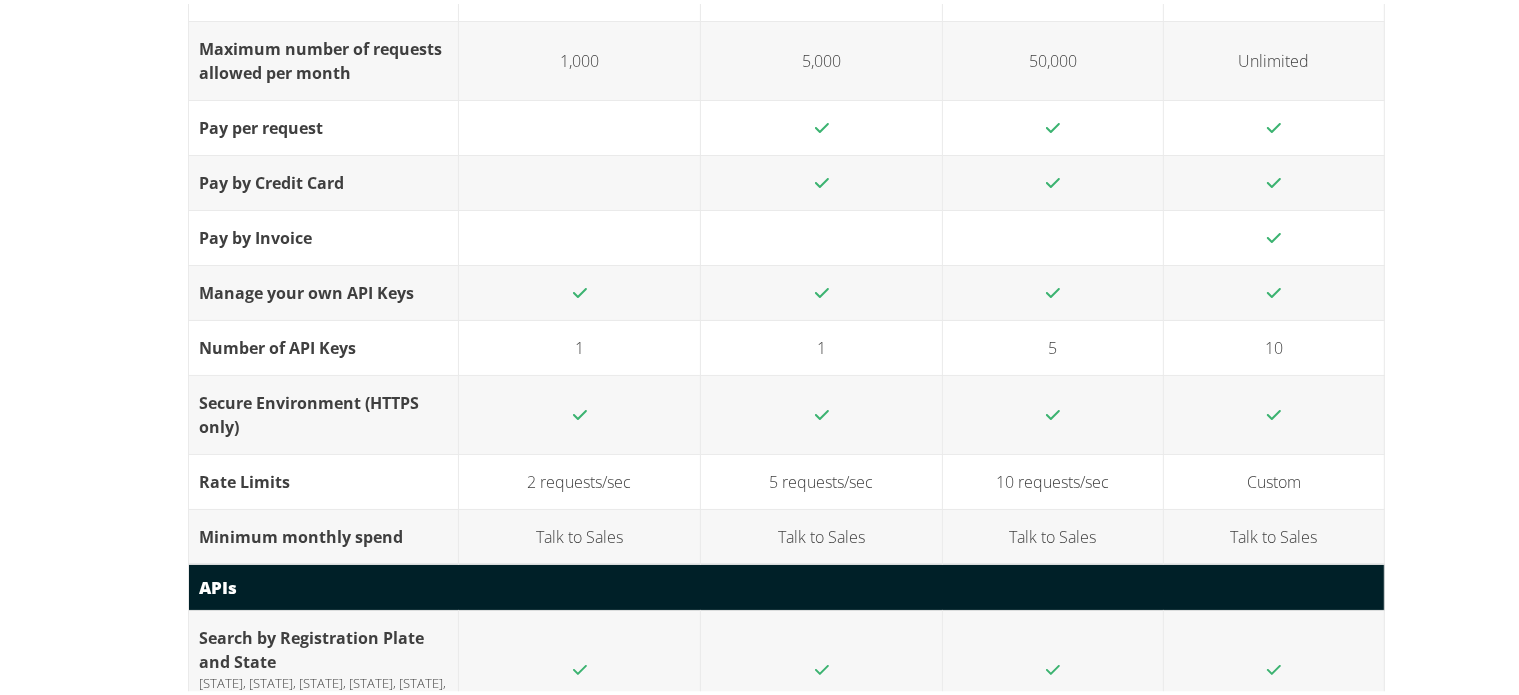 scroll, scrollTop: 2217, scrollLeft: 0, axis: vertical 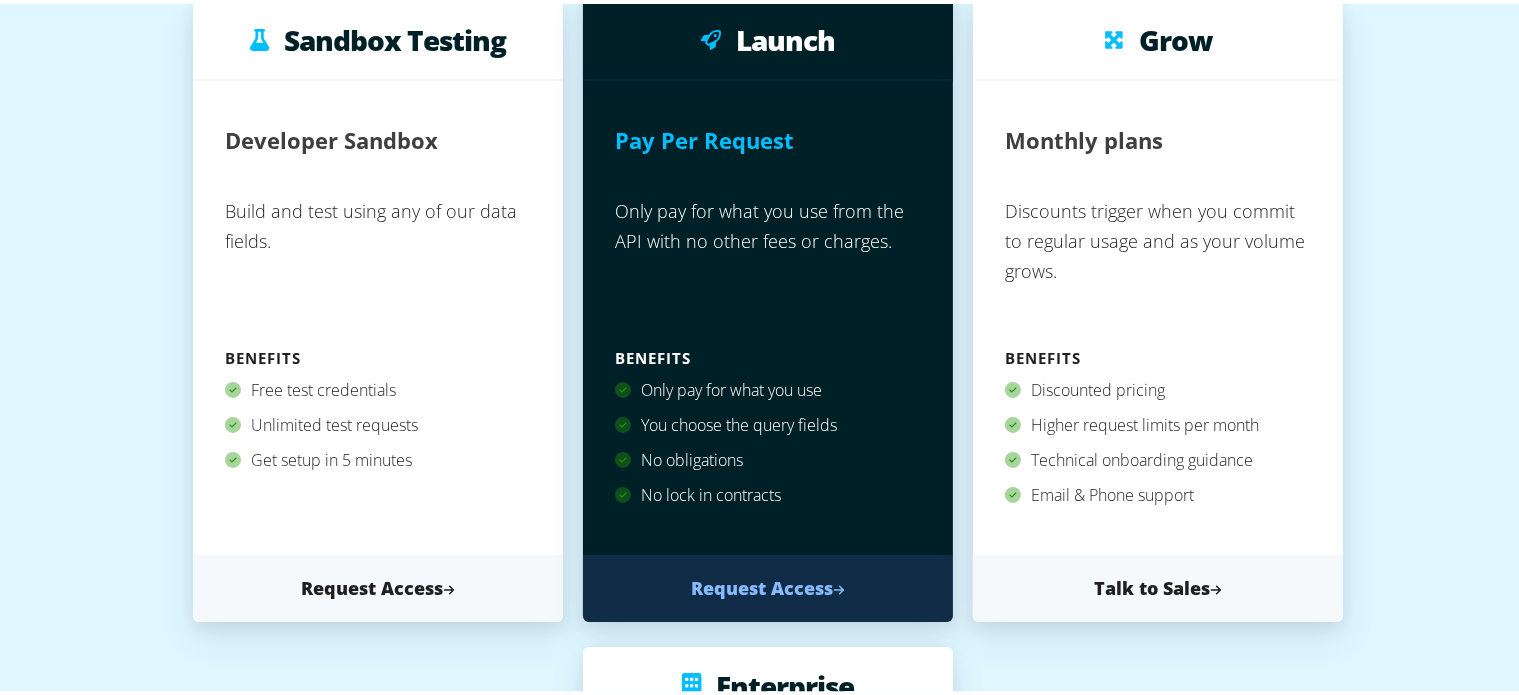 click on "Technical onboarding guidance" at bounding box center [1158, 456] 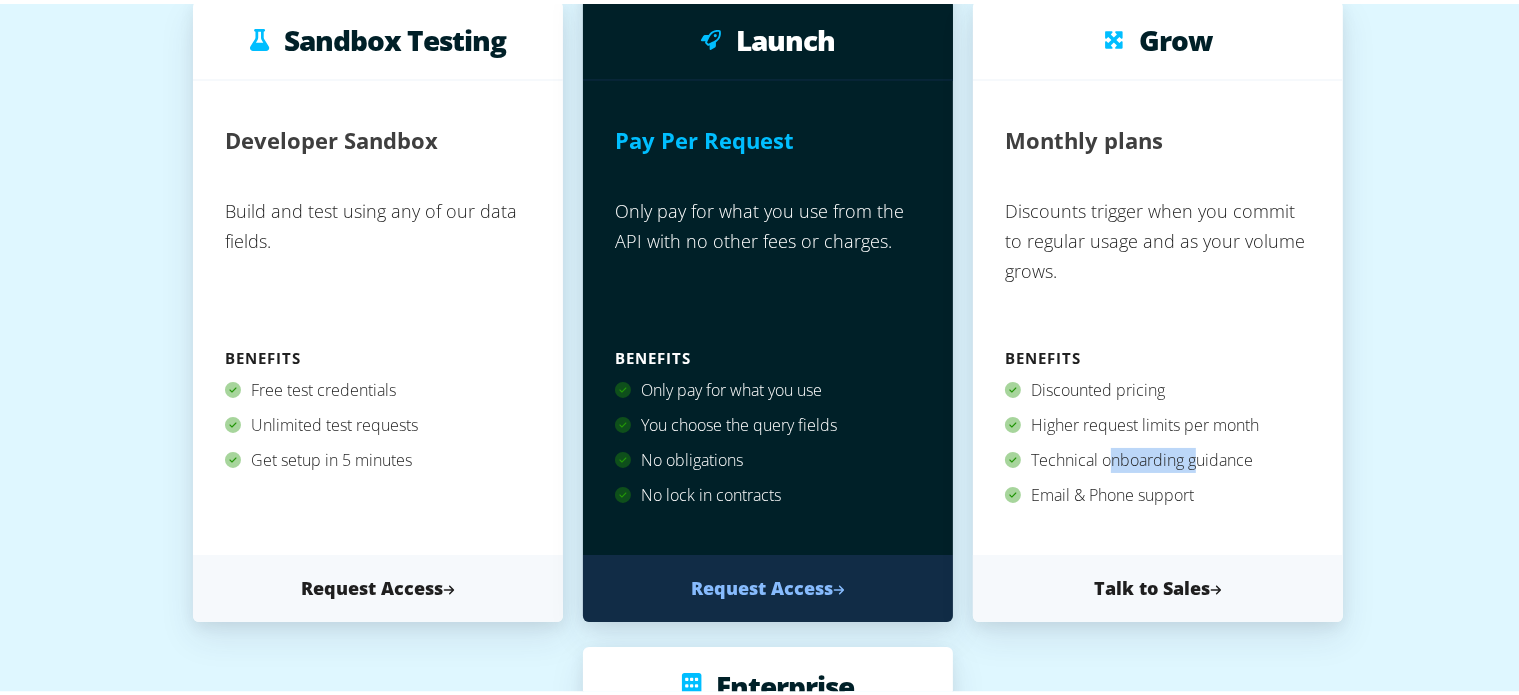 click on "Technical onboarding guidance" at bounding box center [1158, 456] 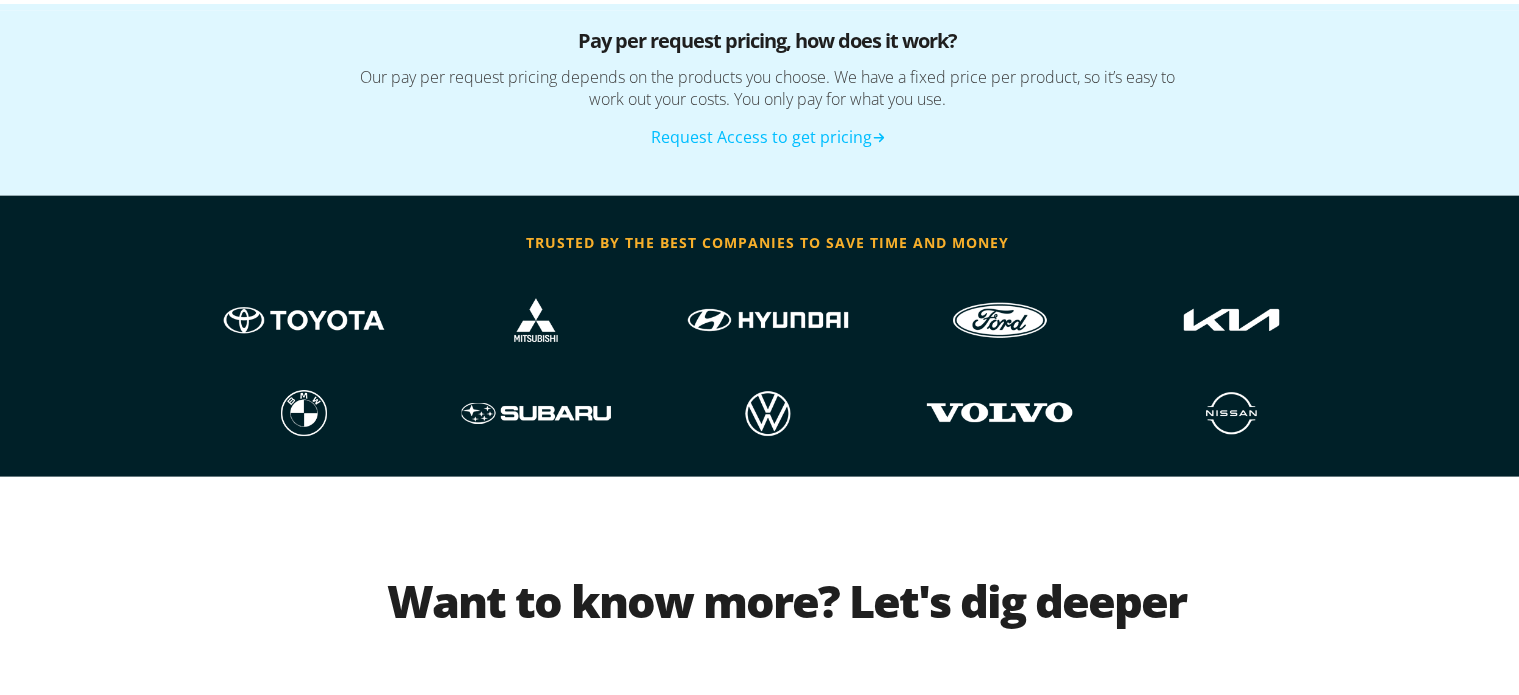 scroll, scrollTop: 1689, scrollLeft: 0, axis: vertical 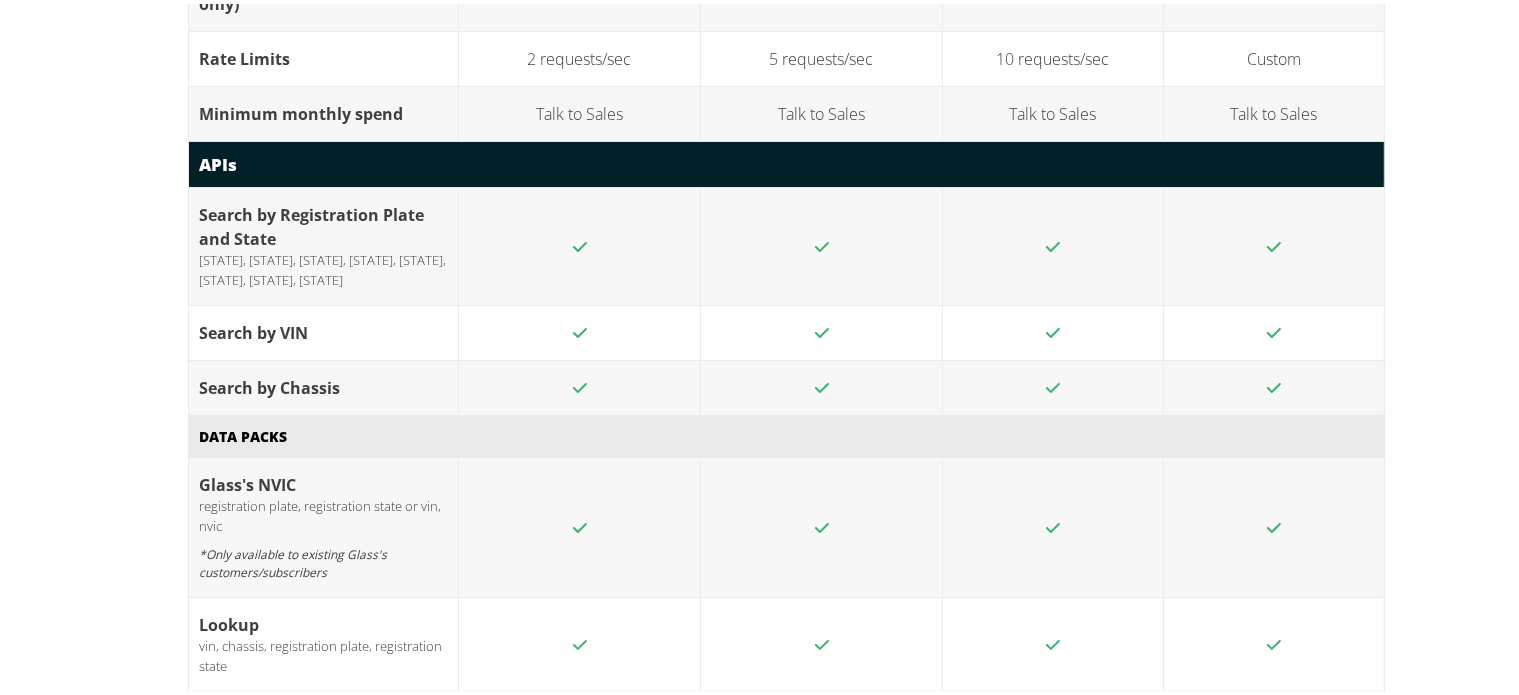 click on "NSW, VIC, QLD, WA, SA, TAS, ACT, NT" at bounding box center (323, 266) 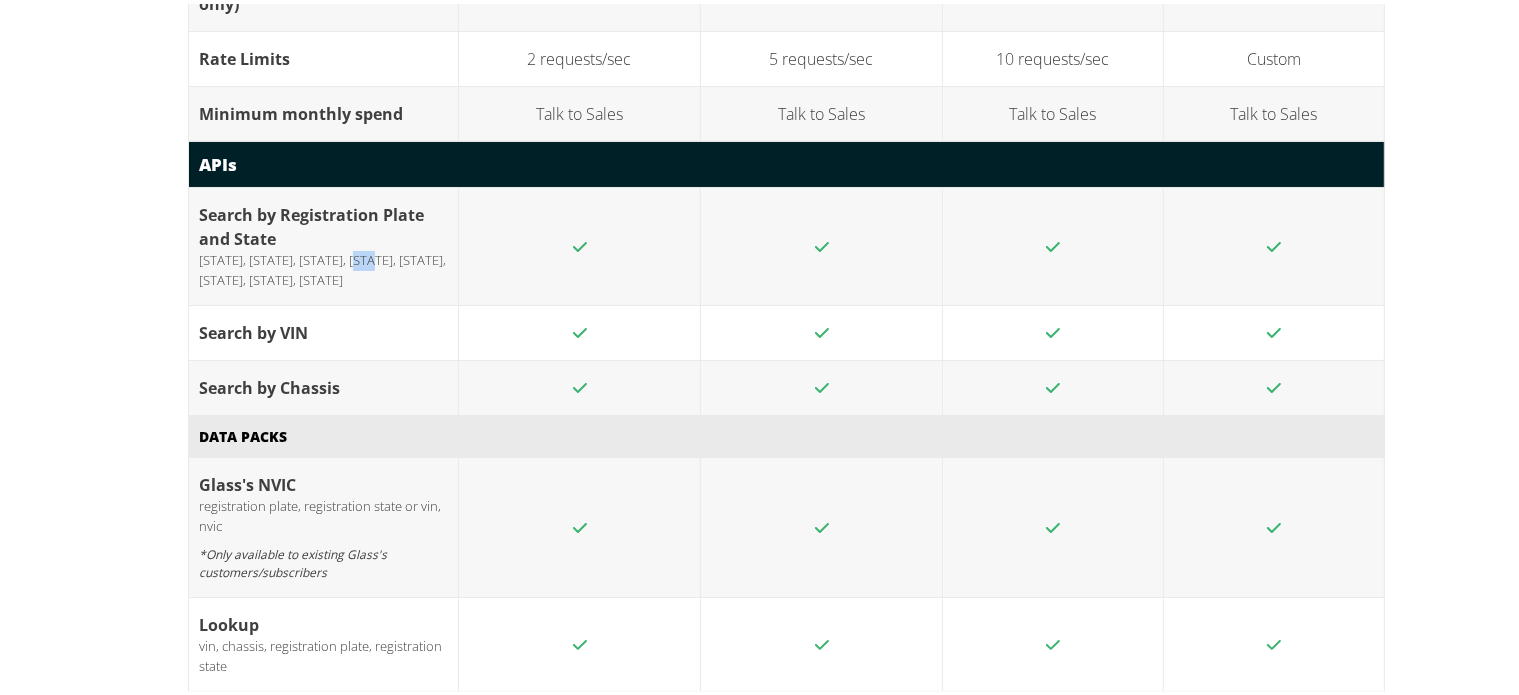 click on "[STATE], [STATE], [STATE], [STATE], [STATE], [STATE], [STATE], [STATE]" at bounding box center (323, 266) 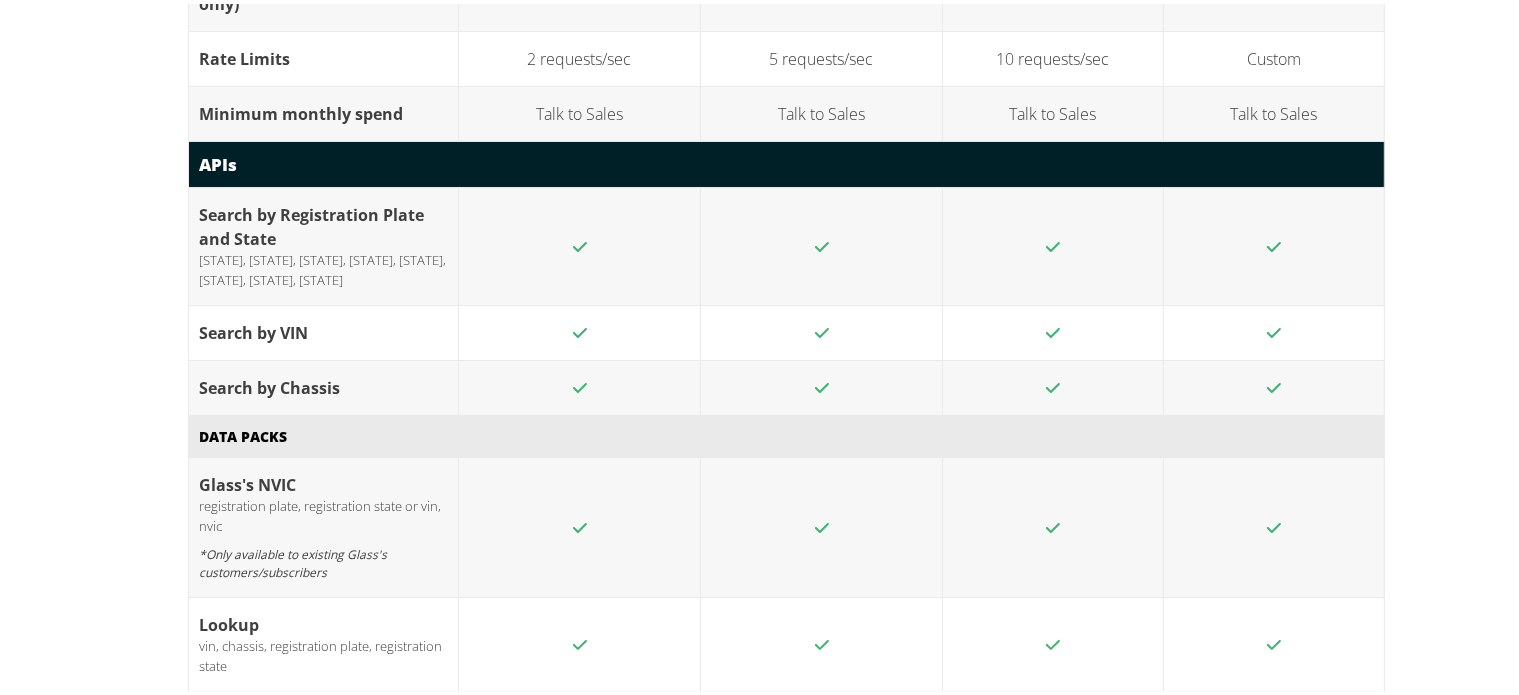 click on "[STATE], [STATE], [STATE], [STATE], [STATE], [STATE], [STATE], [STATE]" at bounding box center (323, 266) 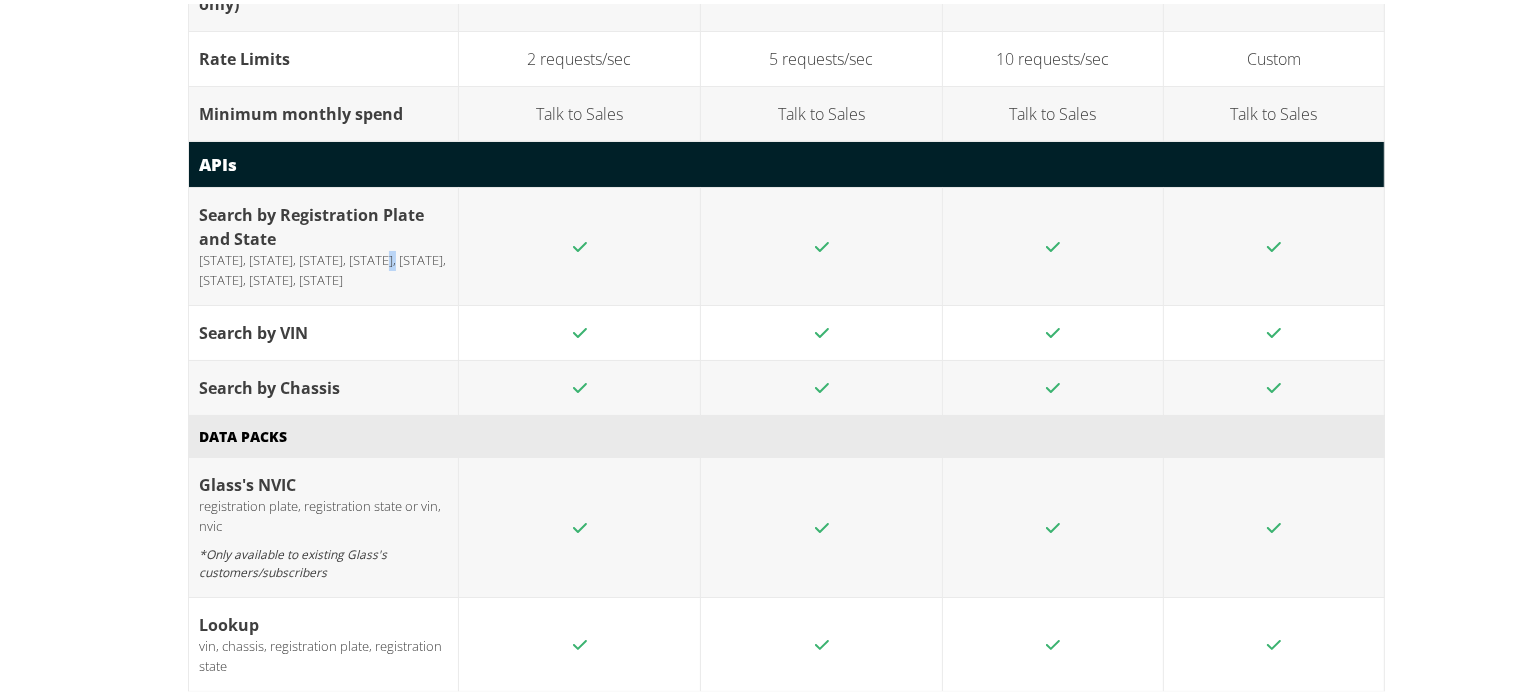 click on "[STATE], [STATE], [STATE], [STATE], [STATE], [STATE], [STATE], [STATE]" at bounding box center (323, 266) 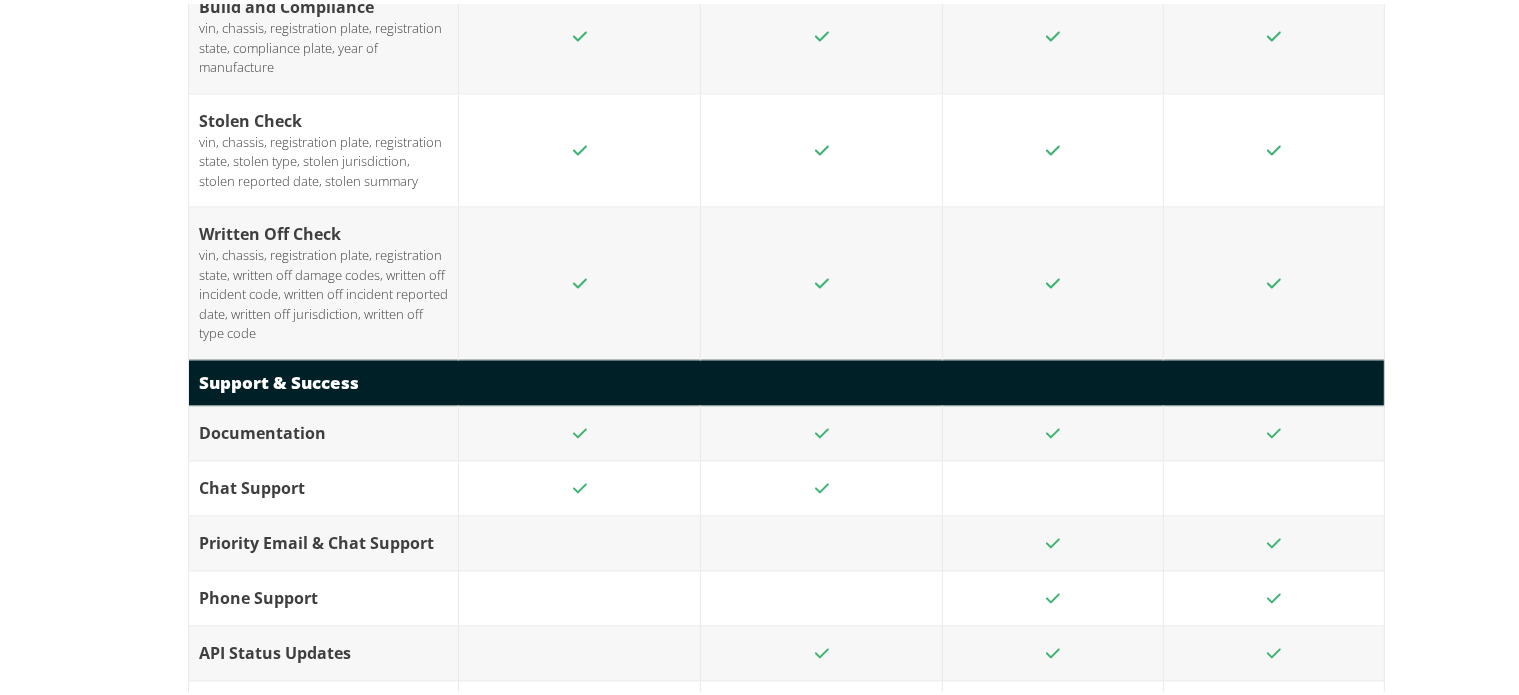 scroll, scrollTop: 4224, scrollLeft: 0, axis: vertical 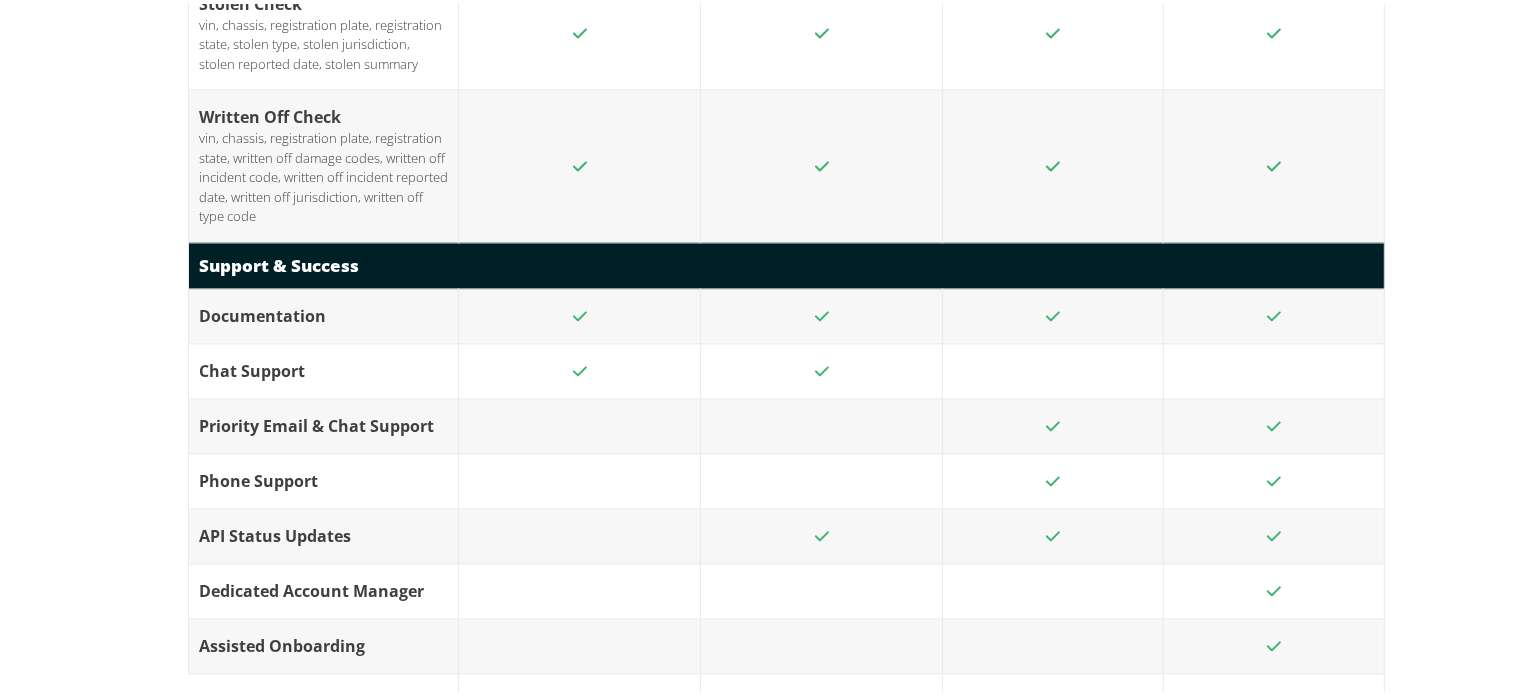 click 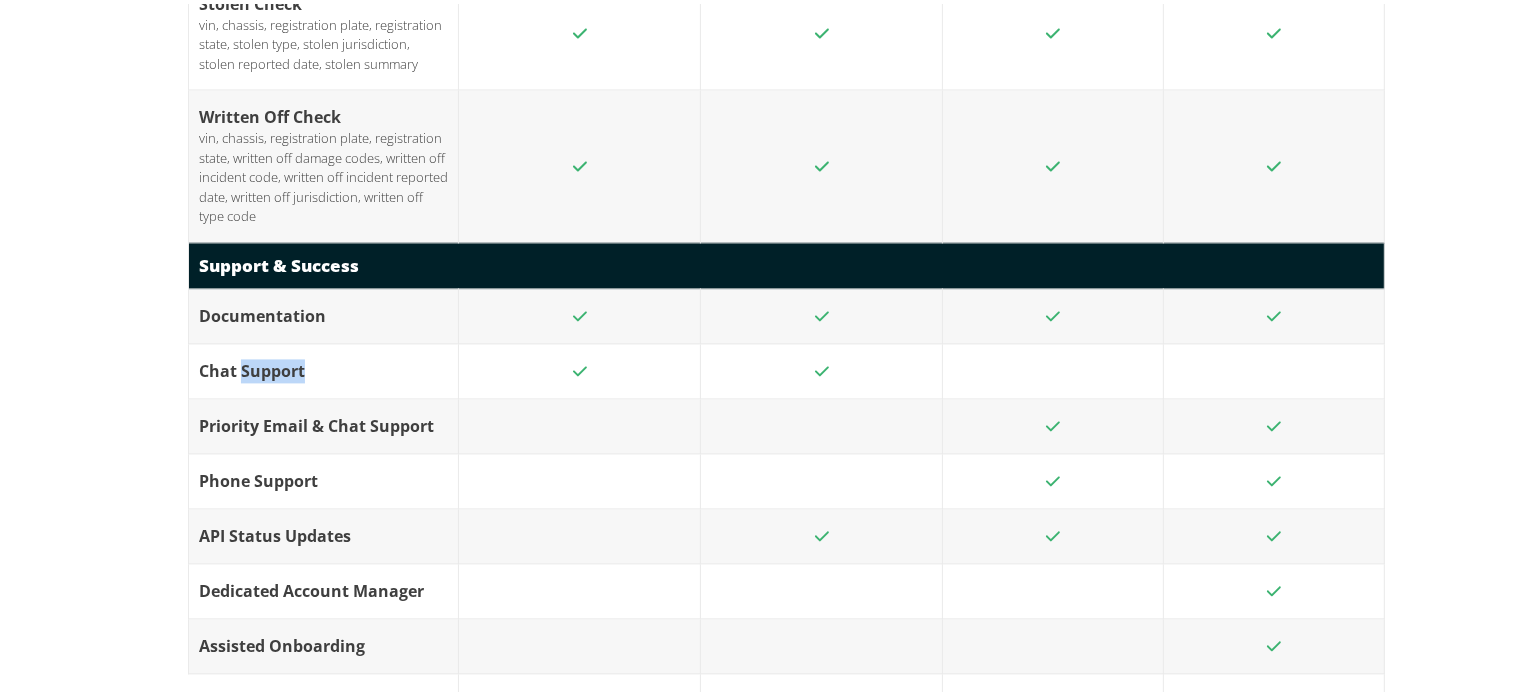 click on "Chat Support" at bounding box center (323, 367) 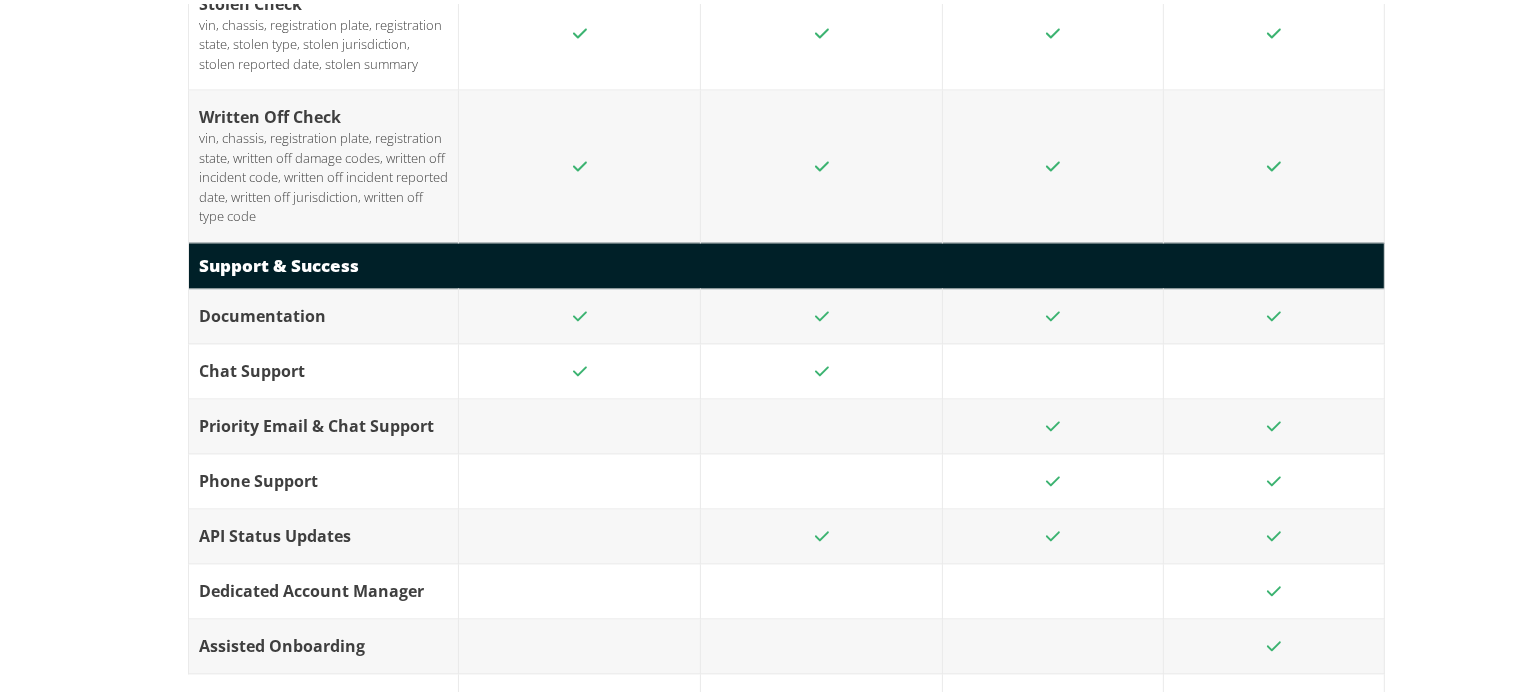 click on "Chat Support" at bounding box center (323, 367) 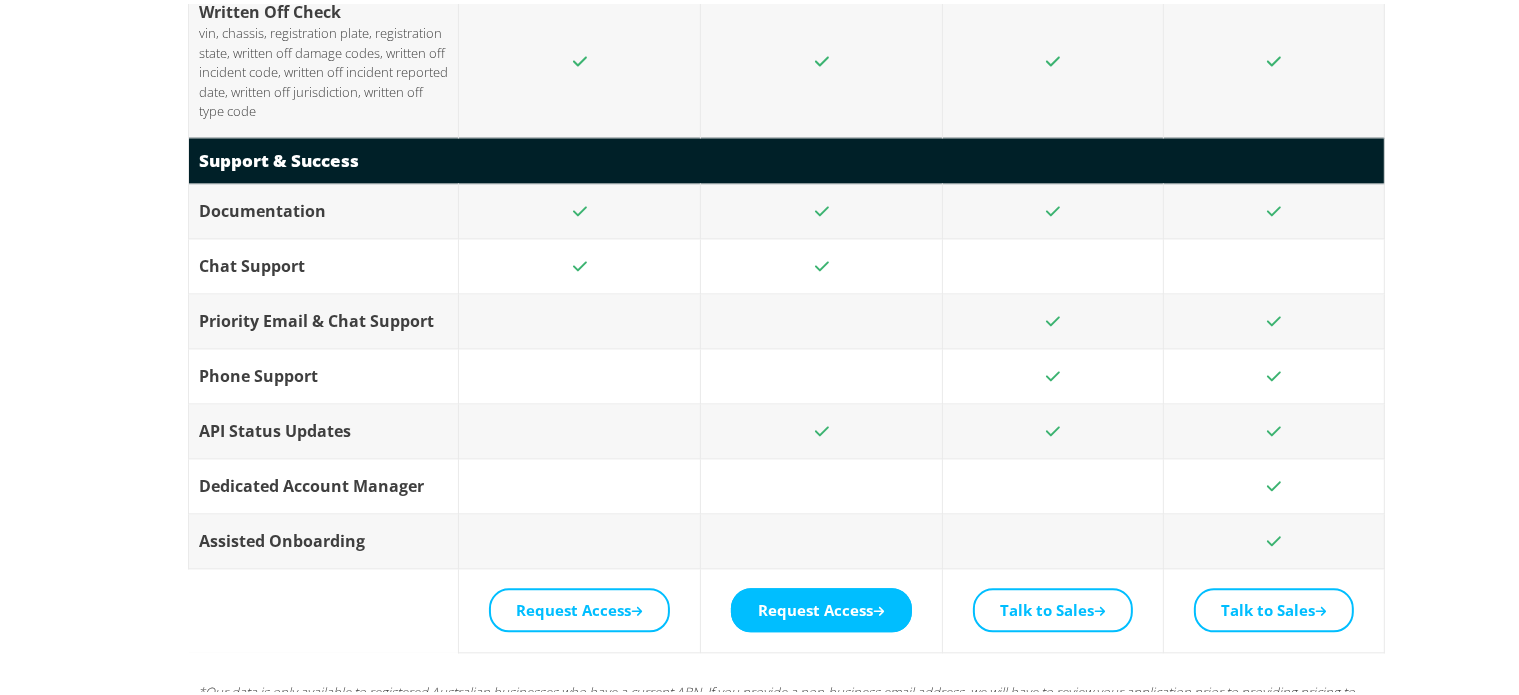 scroll, scrollTop: 4646, scrollLeft: 0, axis: vertical 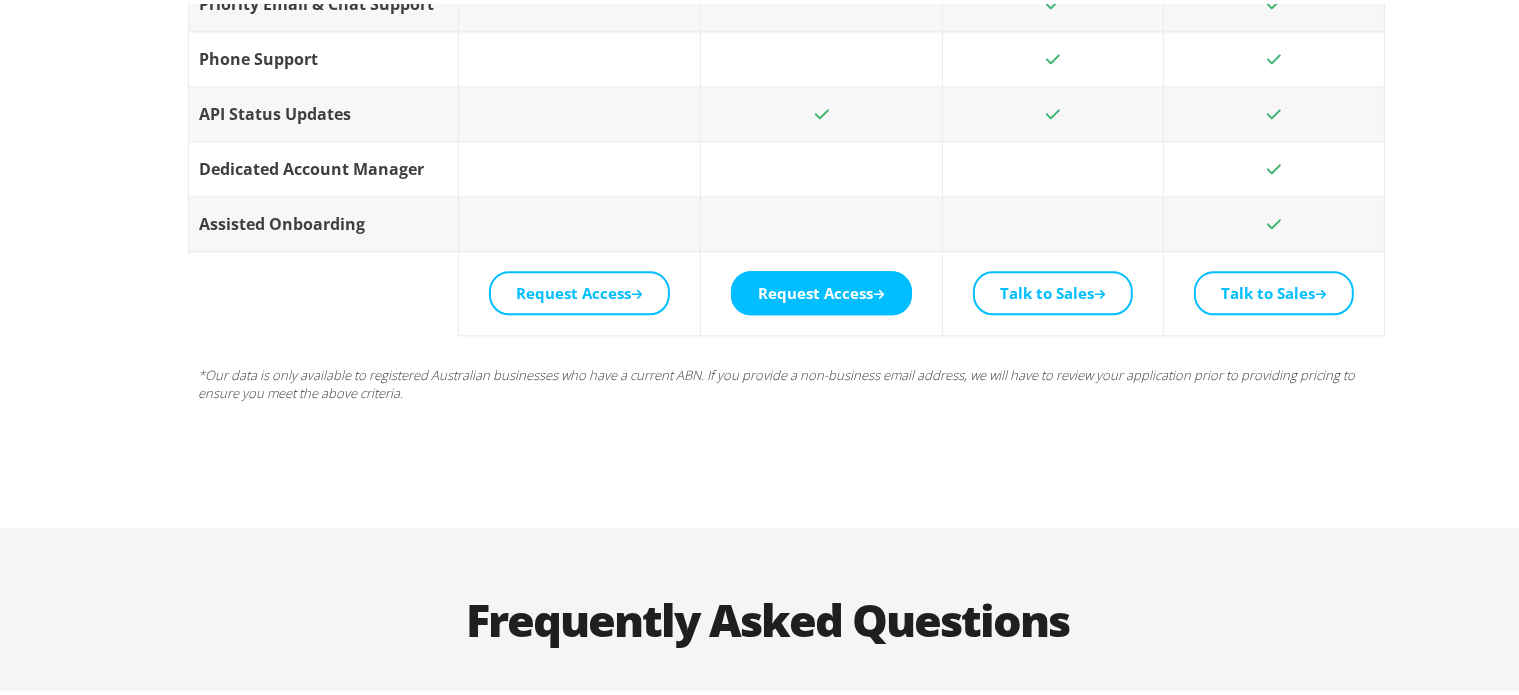click on "*Our data is only available to registered Australian businesses who have a current ABN. If you provide a non-business email address, we will have to review your application prior to providing pricing to ensure you meet the above criteria." at bounding box center [786, 380] 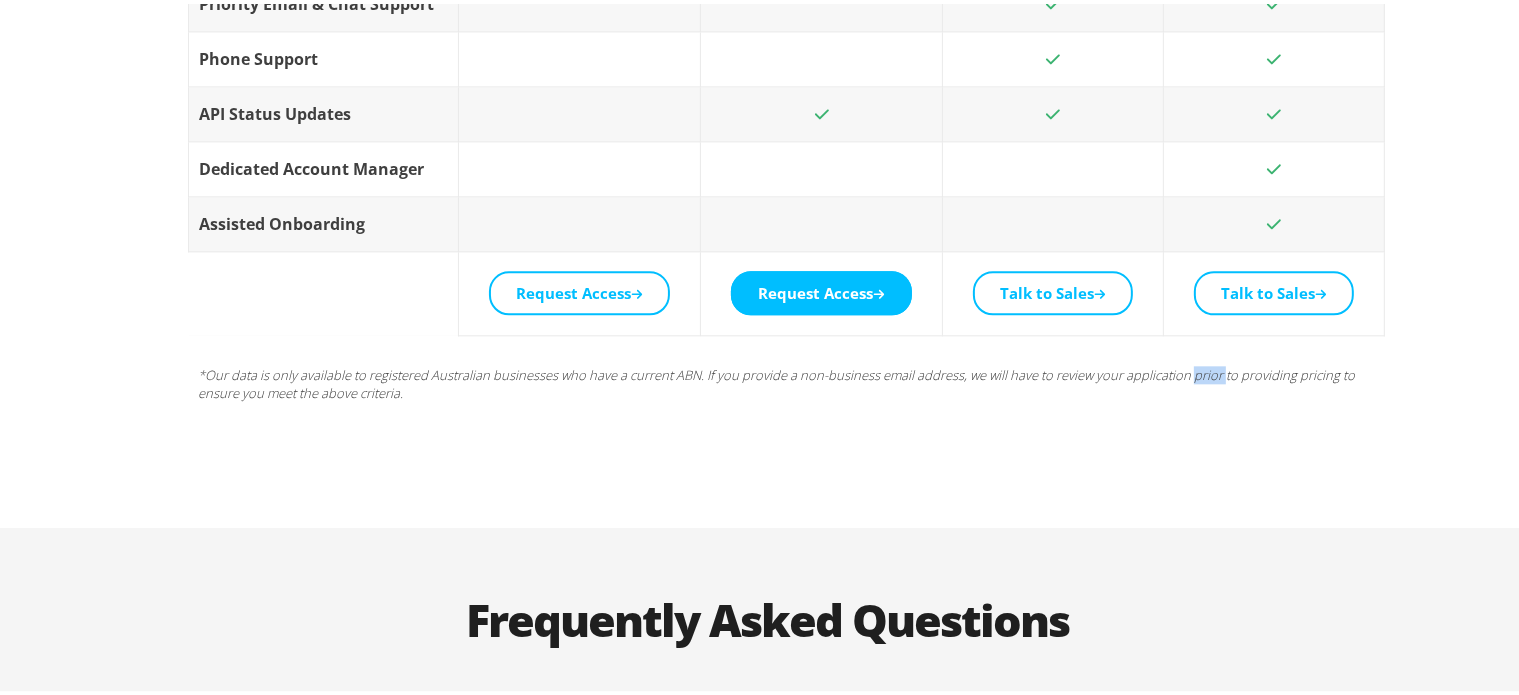 click on "*Our data is only available to registered Australian businesses who have a current ABN. If you provide a non-business email address, we will have to review your application prior to providing pricing to ensure you meet the above criteria." at bounding box center [786, 380] 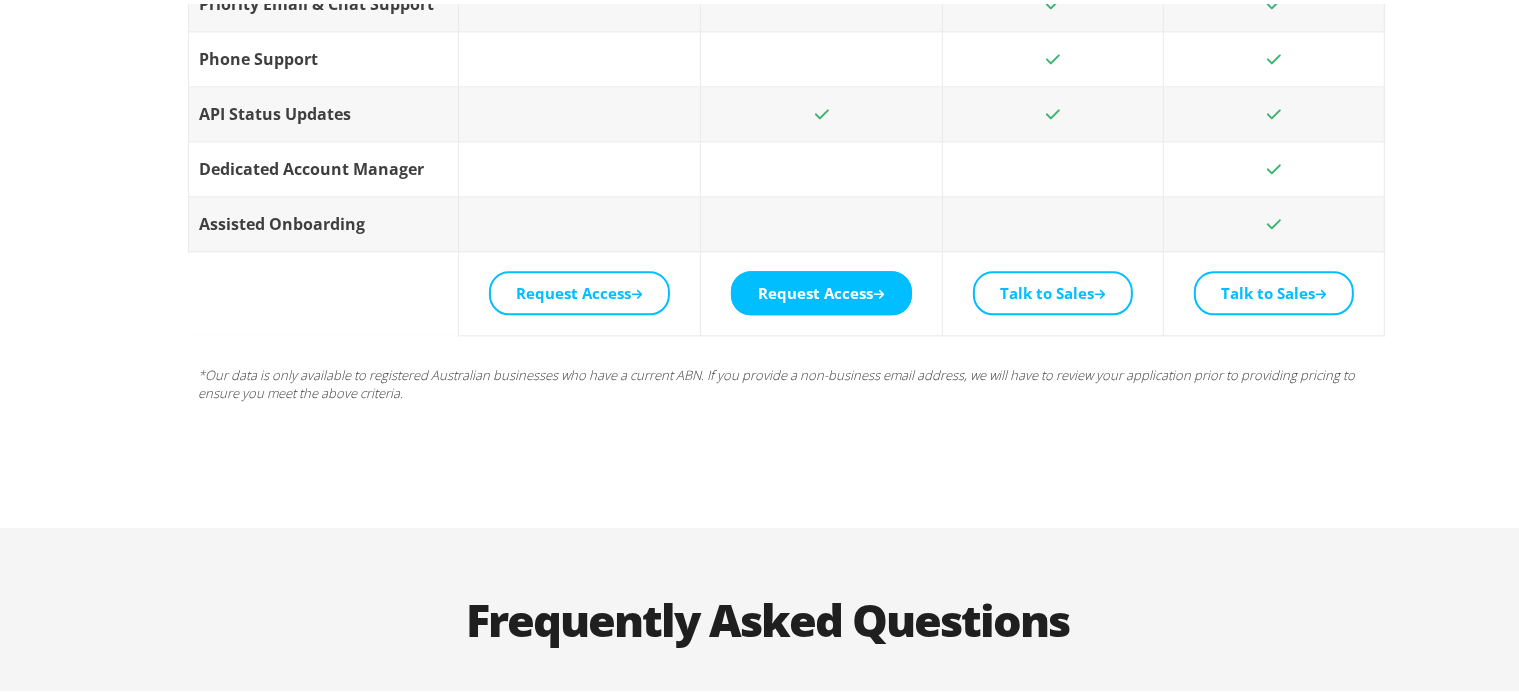 click on "Sandbox Testing Launch Grow Enterprise   Request Access  Request Access  Talk to Sales  Talk to Sales  Requirements This service is only available for use by registered Australian businesses who have a current ABN. Pricing Free Pricing is only available to businesses after completing the steps below:  1. Request Access 2. We will review your application and contact you within 1 business day Make test requests Make live requests Maximum number of requests allowed per month 1,000 5,000 50,000 Unlimited Pay per request Pay by Credit Card Pay by Invoice Manage your own API Keys Number of API Keys 1 1 5 10 Secure Environment (HTTPS only) Rate Limits 2 requests/sec 5 requests/sec 10 requests/sec Custom Minimum monthly spend Talk to Sales Talk to Sales Talk to Sales Talk to Sales APIs Search by Registration Plate and State NSW, VIC, QLD, WA, SA, TAS, ACT, NT  Search by VIN Search by Chassis Data Packs Glass's NVIC registration plate, registration state or vin, nvic Lookup Vehicle Details Registration Status   Grow" at bounding box center (786, -937) 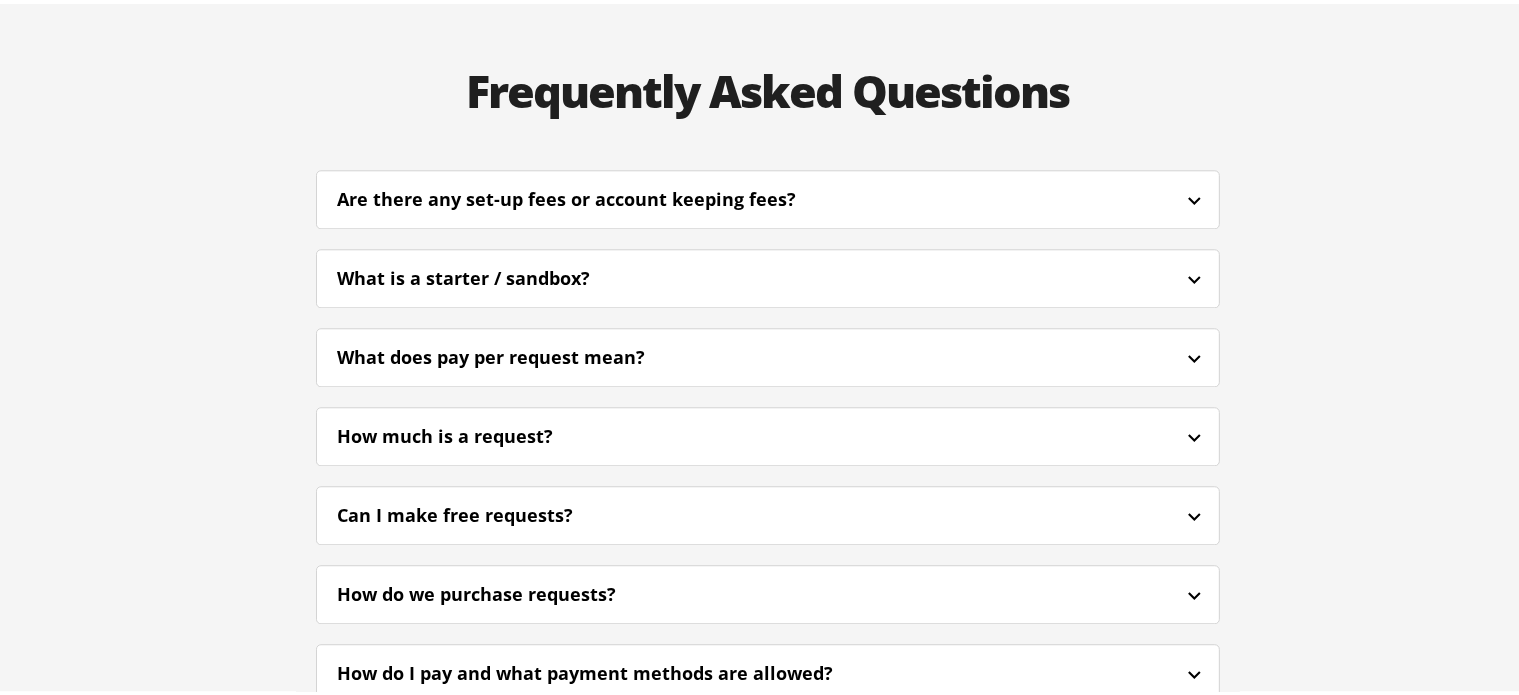 scroll, scrollTop: 5177, scrollLeft: 0, axis: vertical 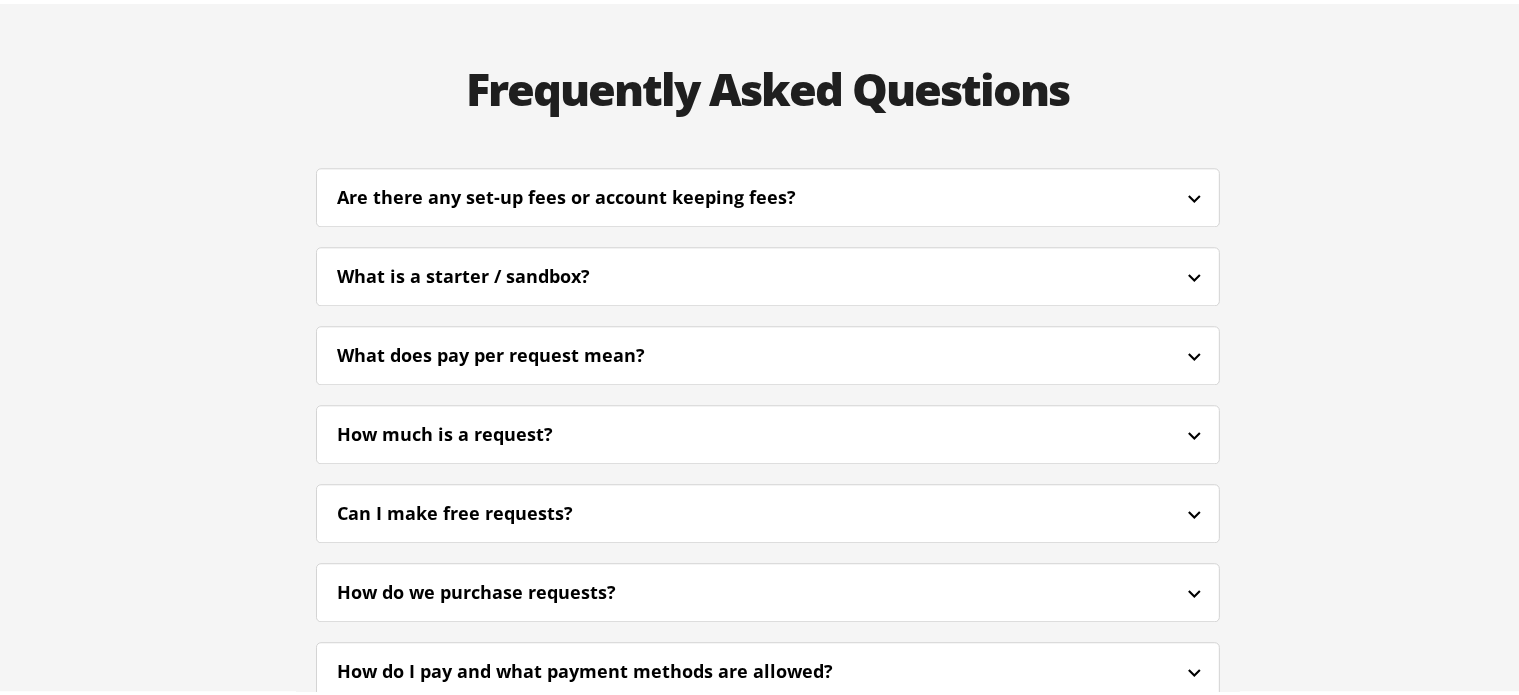 click on "Are there any set-up fees or account keeping fees?" at bounding box center [593, 193] 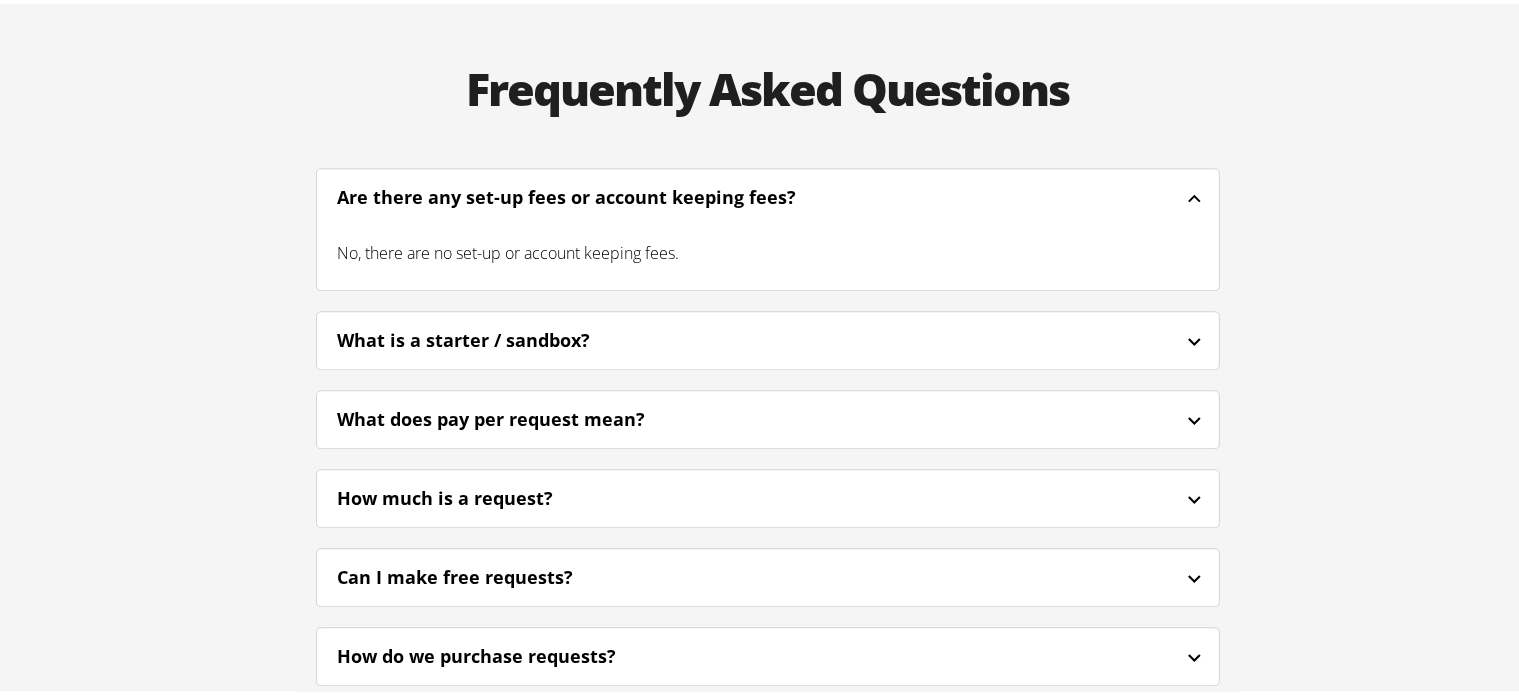 click on "What is a starter / sandbox?" at bounding box center (768, 336) 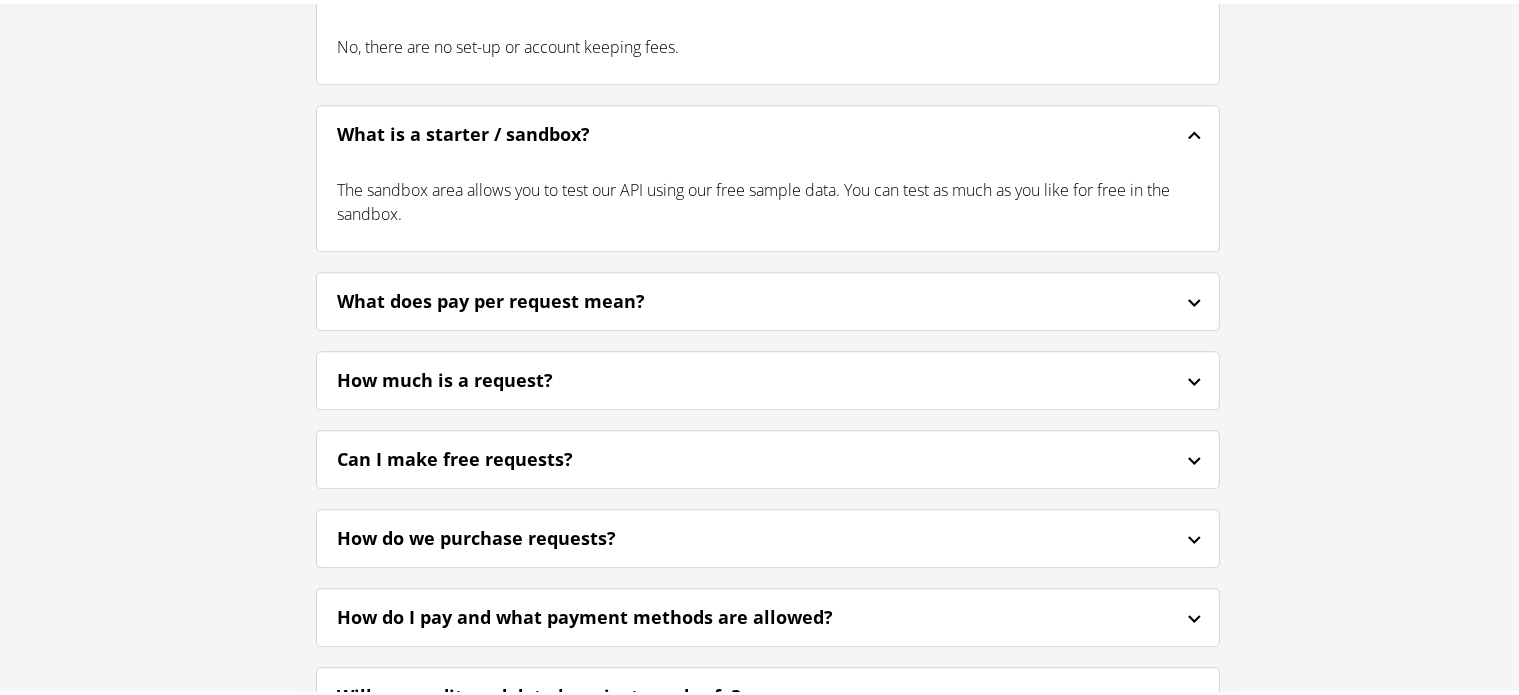 scroll, scrollTop: 5388, scrollLeft: 0, axis: vertical 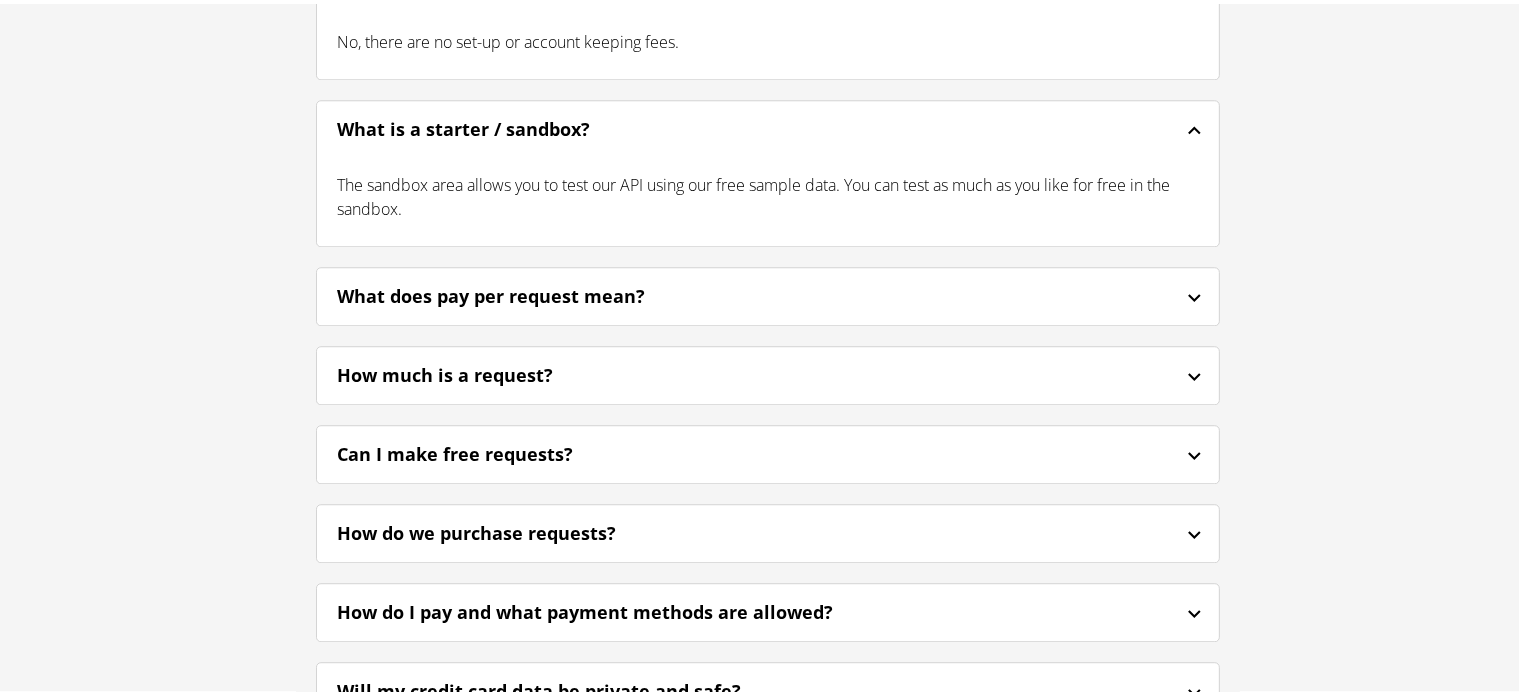 click on "What does pay per request mean?" at bounding box center (518, 292) 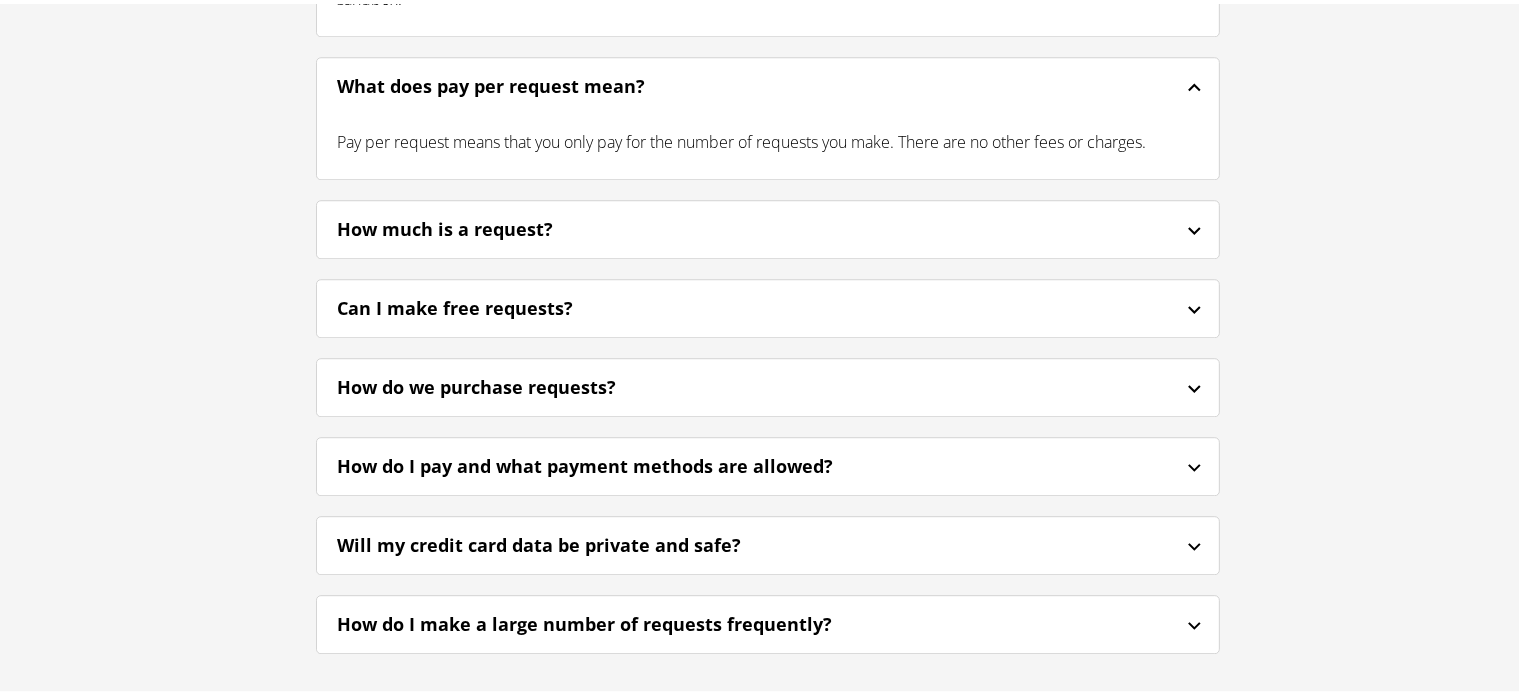 scroll, scrollTop: 5600, scrollLeft: 0, axis: vertical 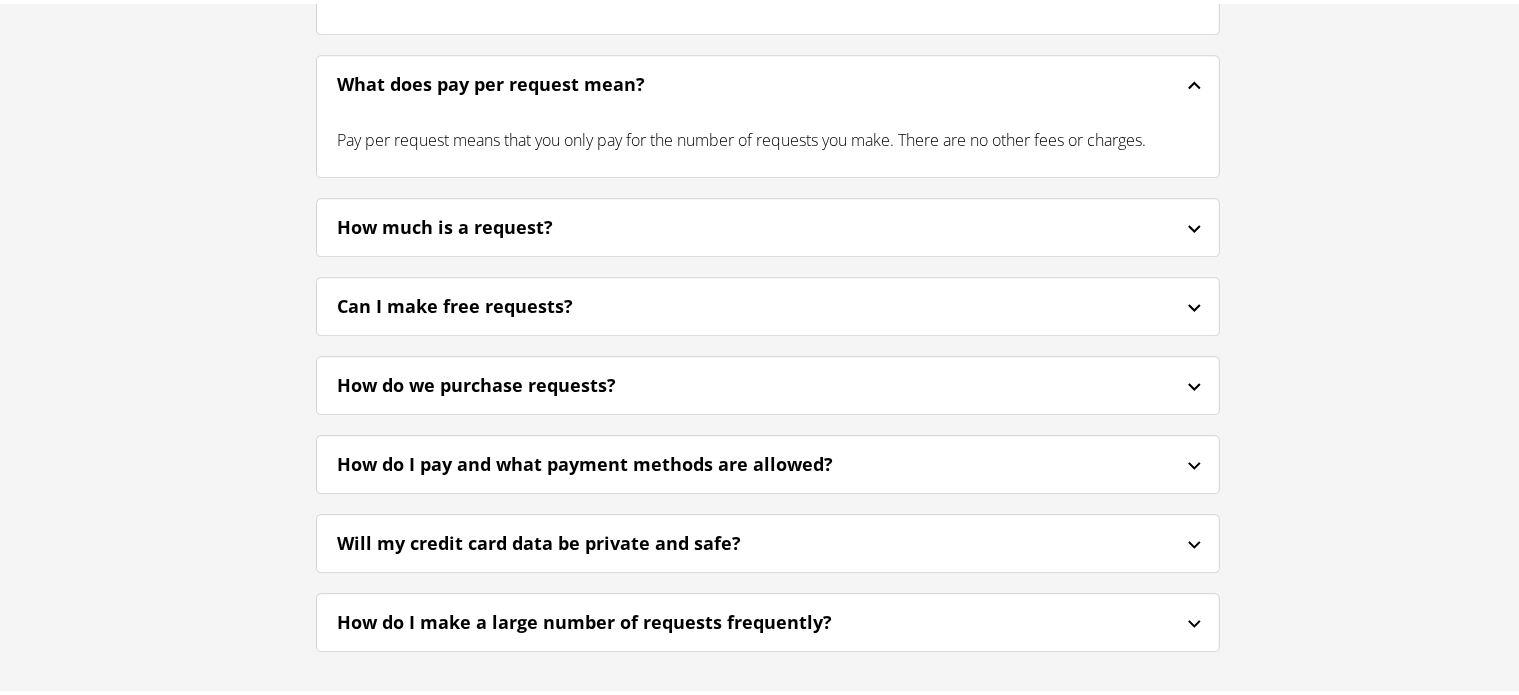 click on "How much is a request?" at bounding box center (768, 223) 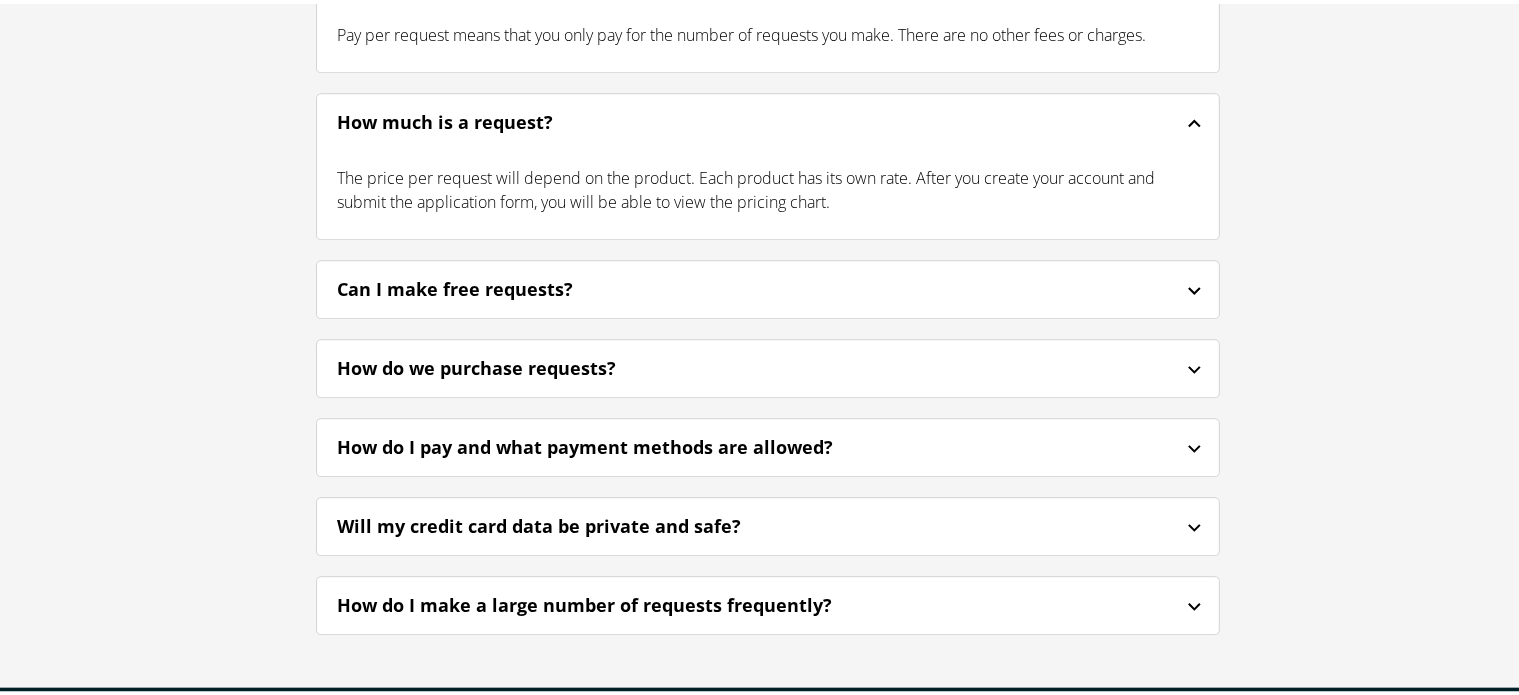 scroll, scrollTop: 5705, scrollLeft: 0, axis: vertical 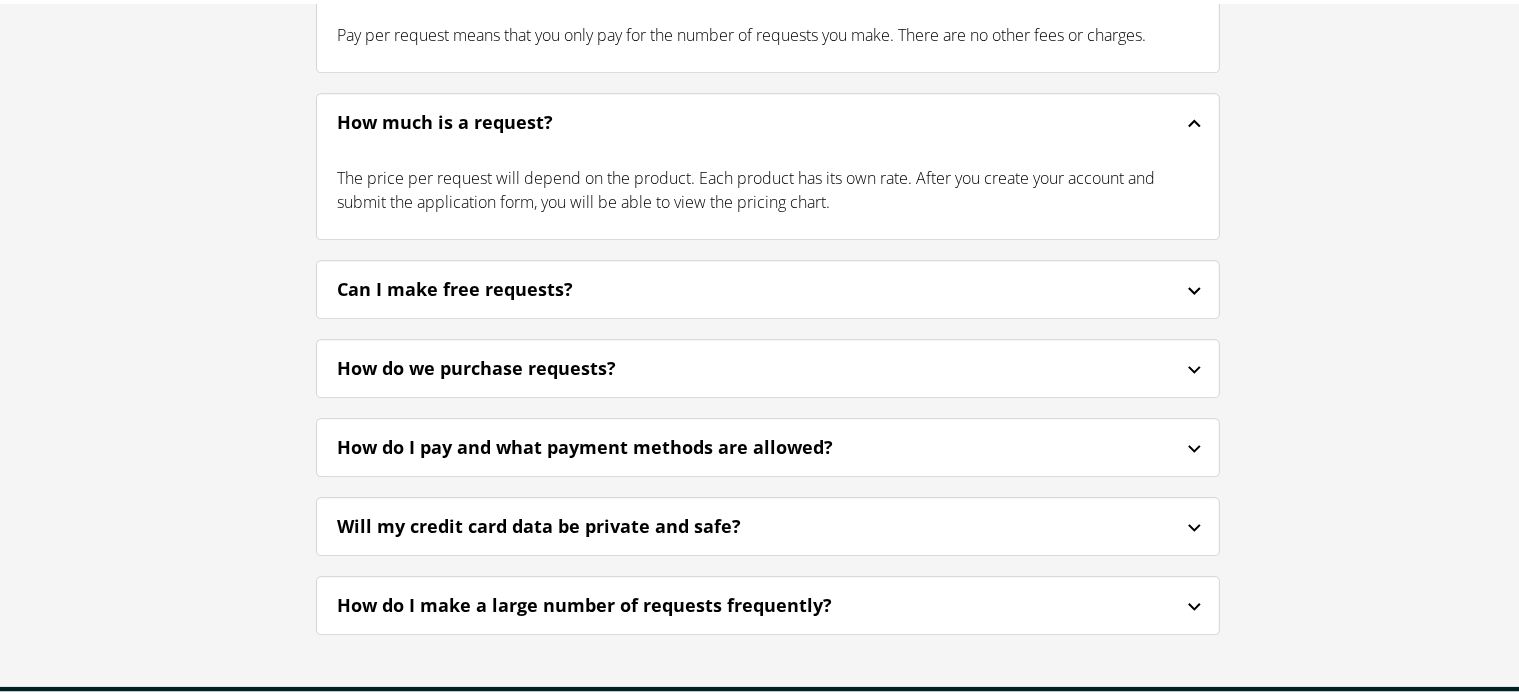 click on "Can I make free requests?" at bounding box center [768, 285] 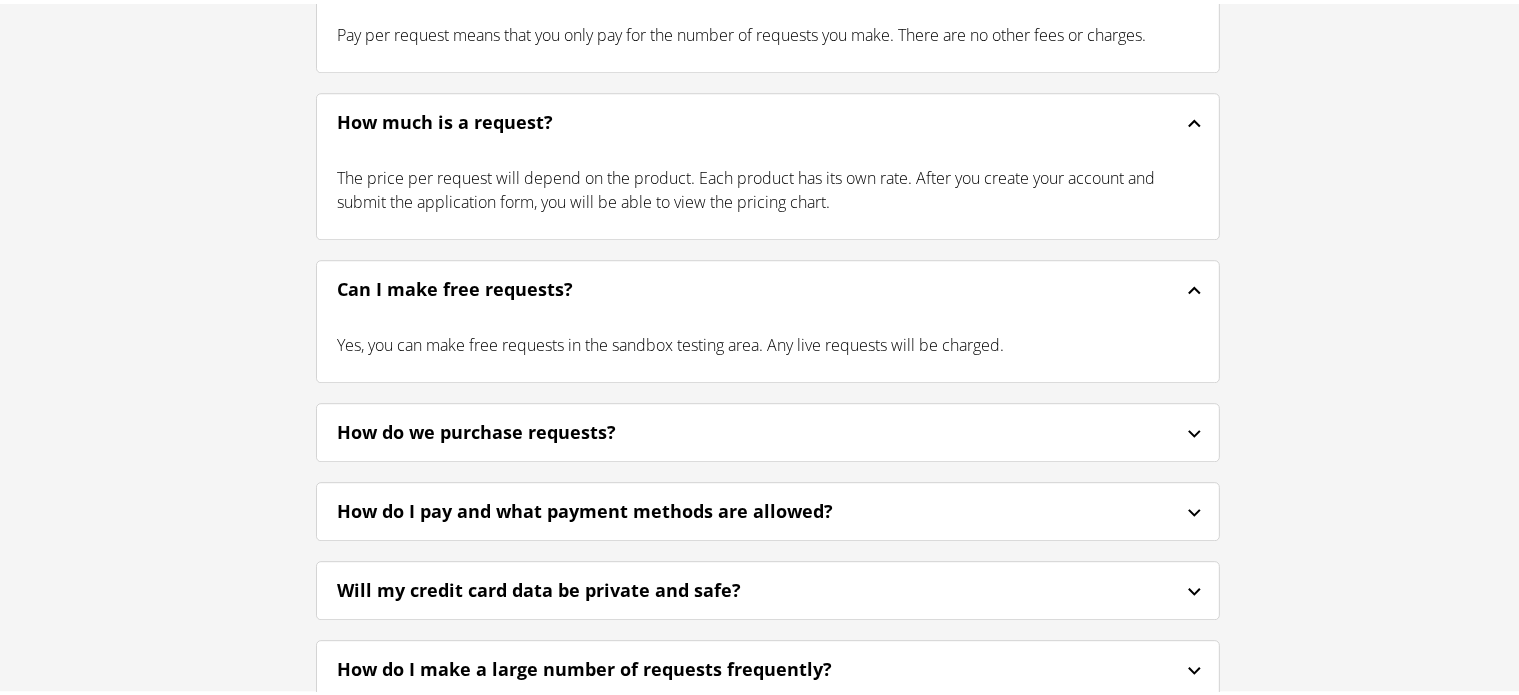 click on "How do we purchase requests?" at bounding box center [768, 428] 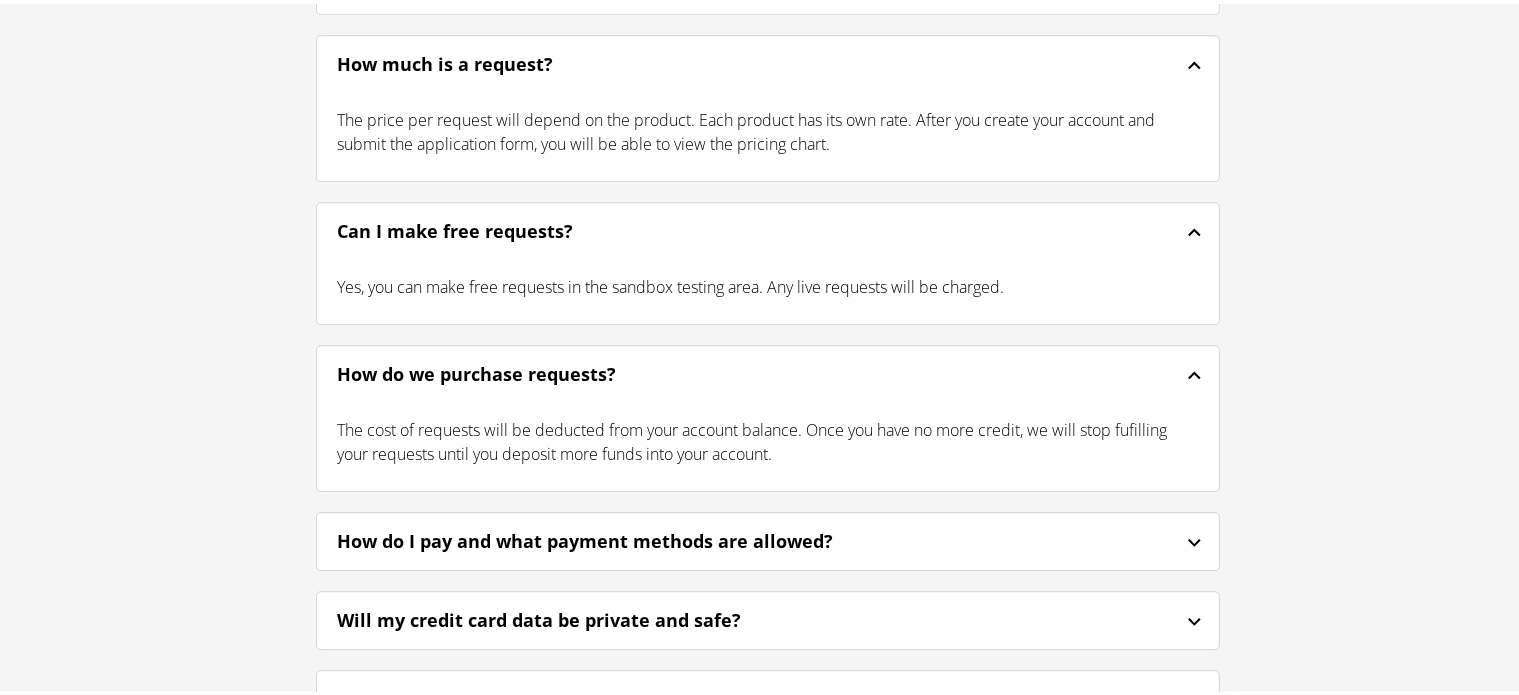 scroll, scrollTop: 5811, scrollLeft: 0, axis: vertical 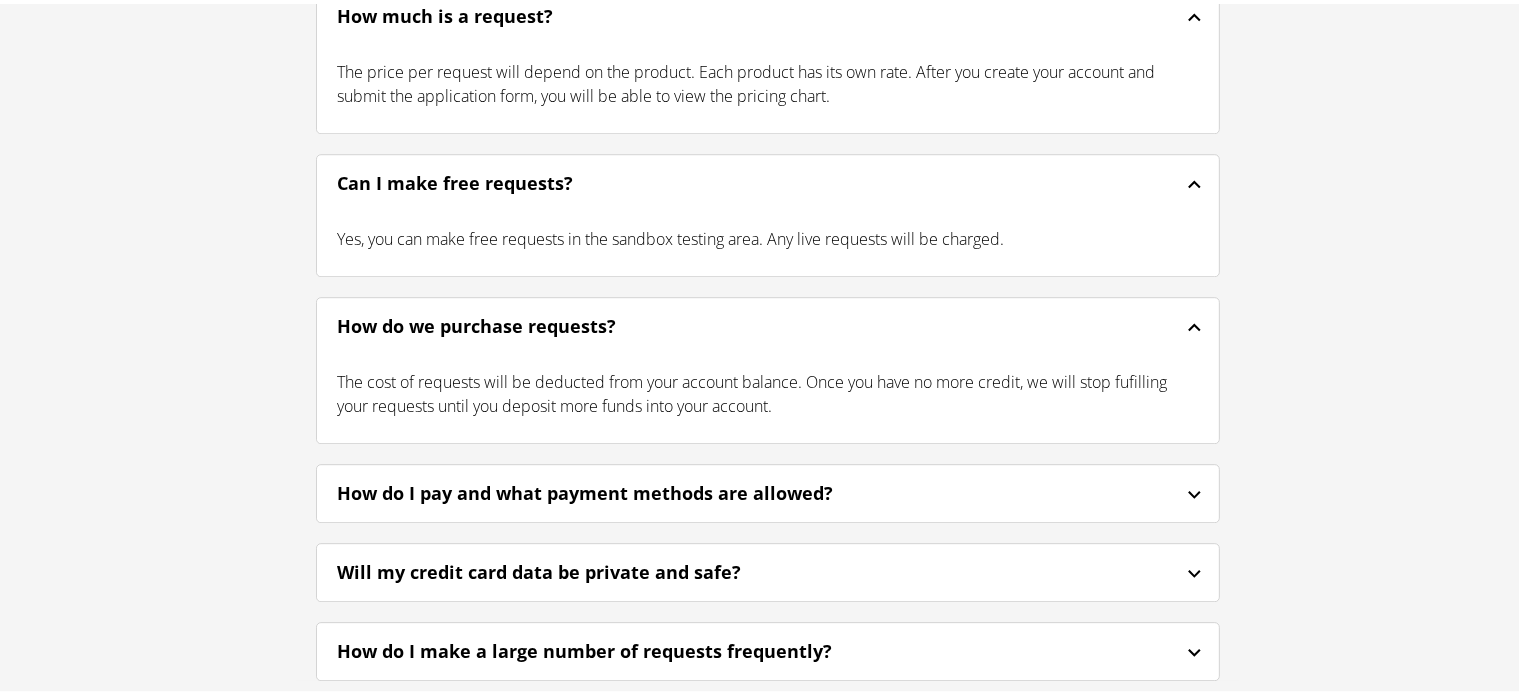 click on "How do I pay and what payment methods are allowed?" at bounding box center [612, 489] 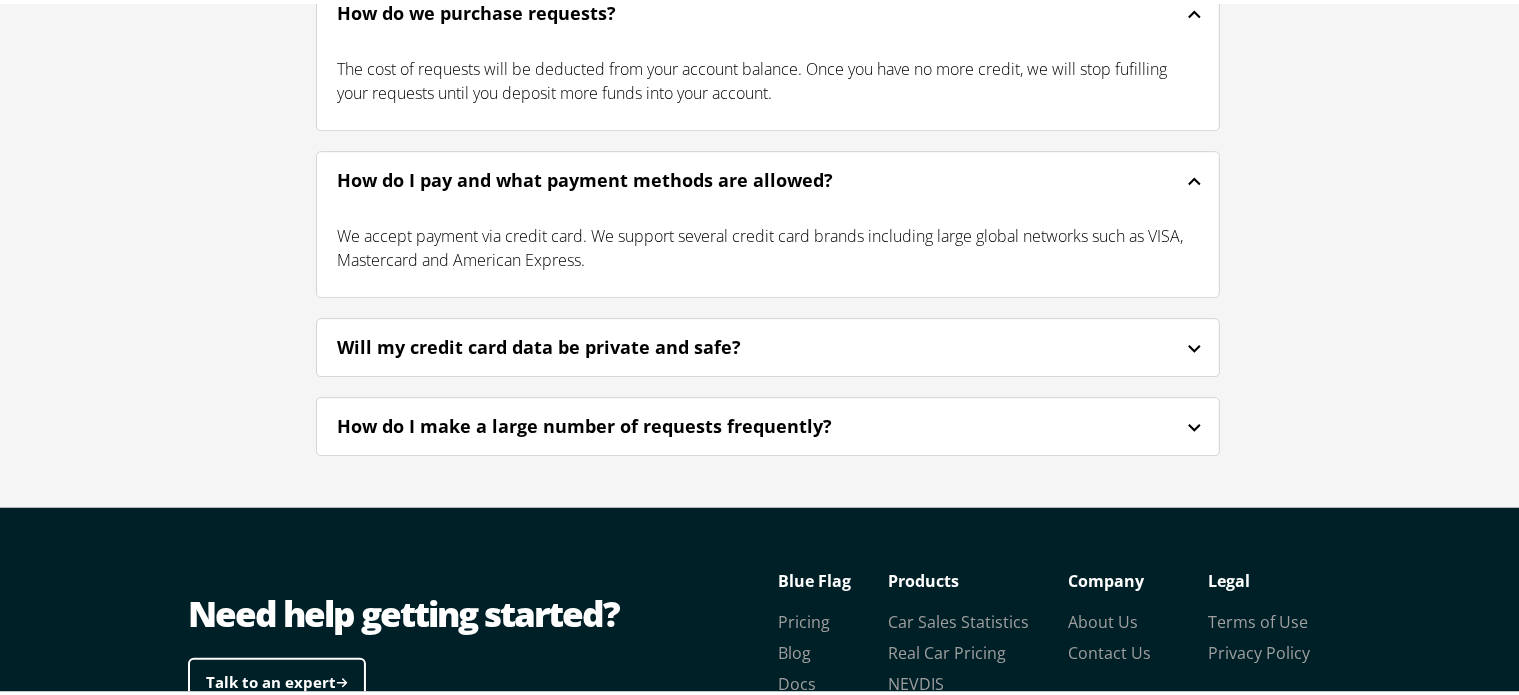 scroll, scrollTop: 6128, scrollLeft: 0, axis: vertical 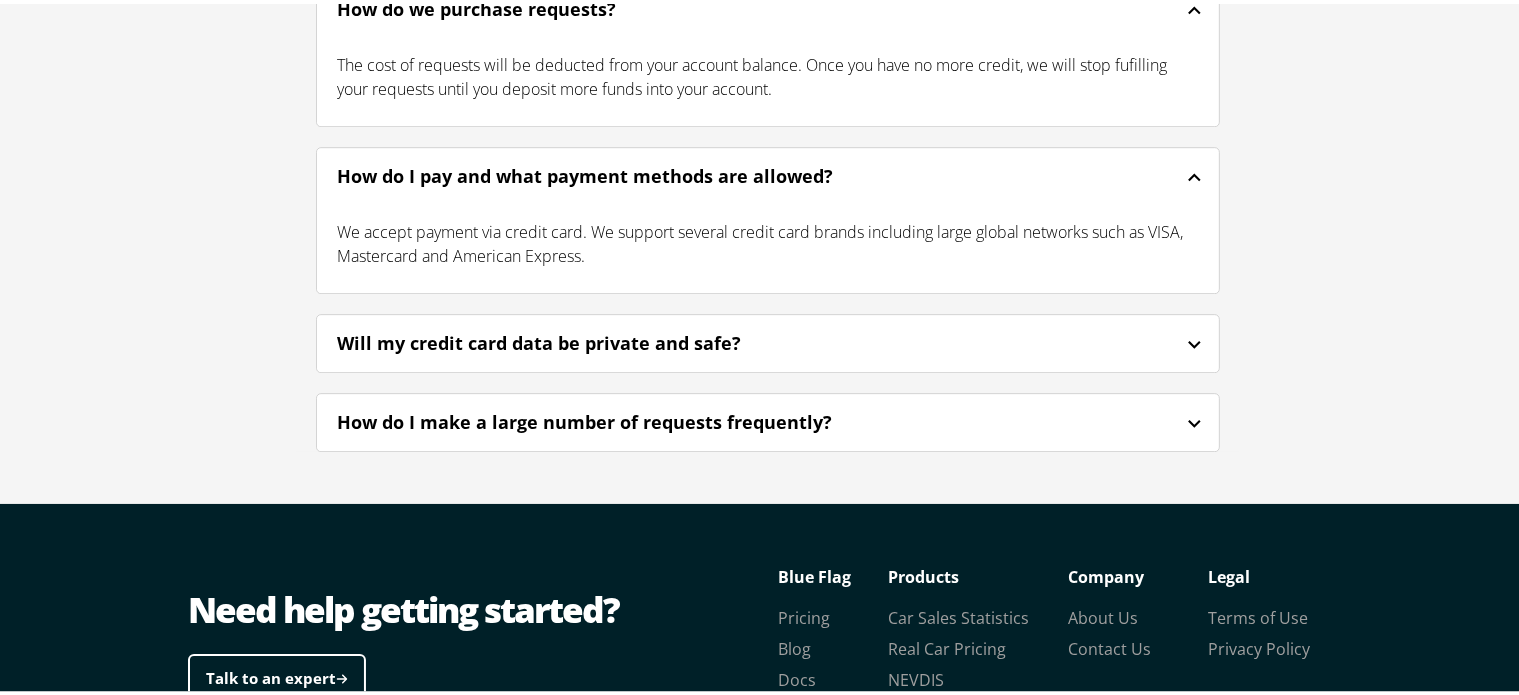 click on "Will my credit card data be private and safe?" at bounding box center (768, 339) 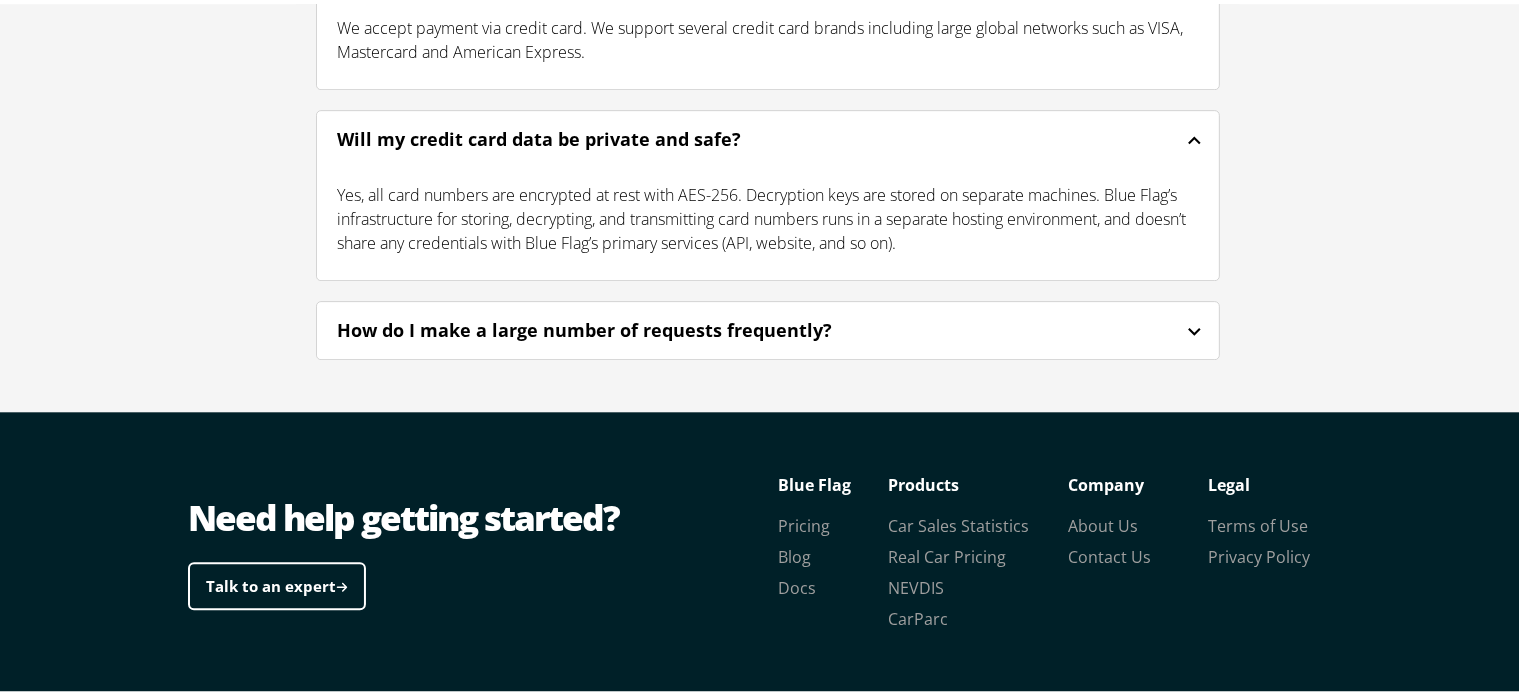 scroll, scrollTop: 6339, scrollLeft: 0, axis: vertical 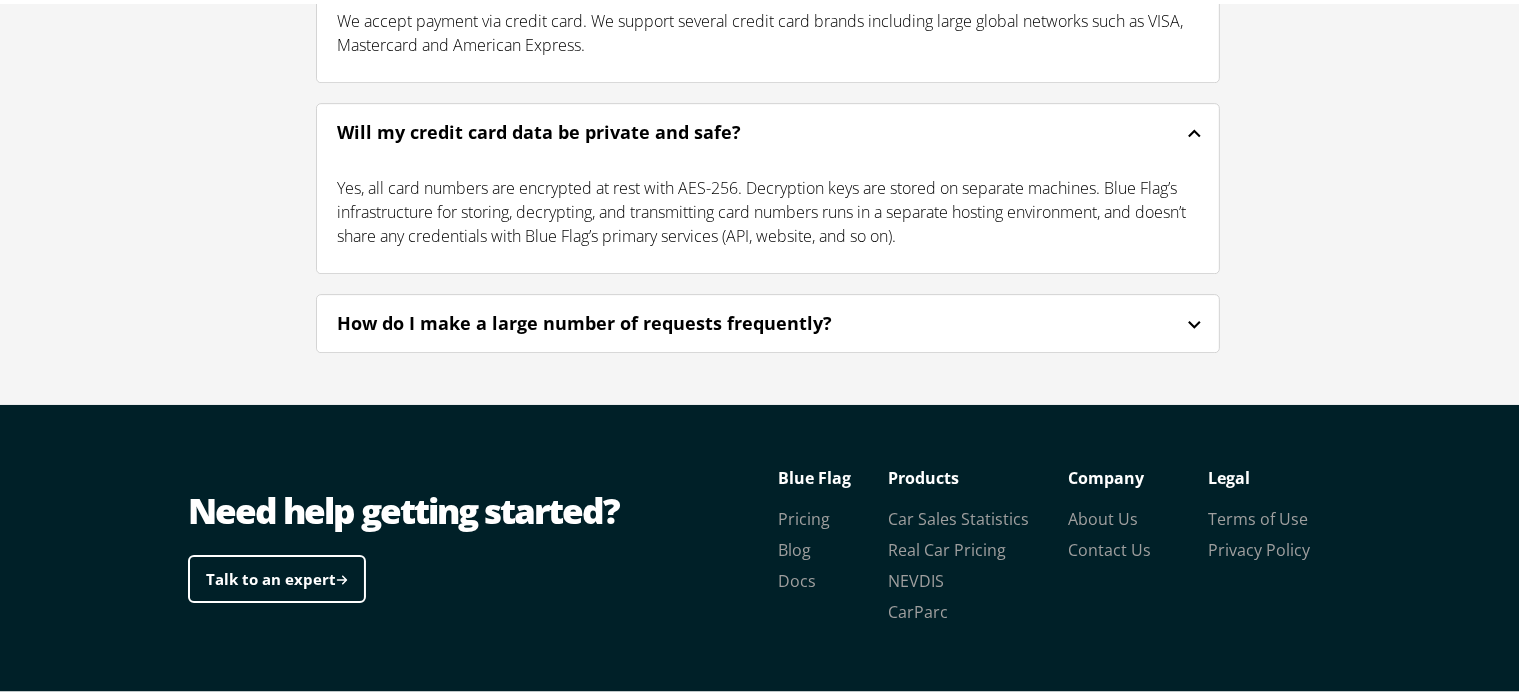 click on "How do I make a large number of requests frequently?" at bounding box center (611, 319) 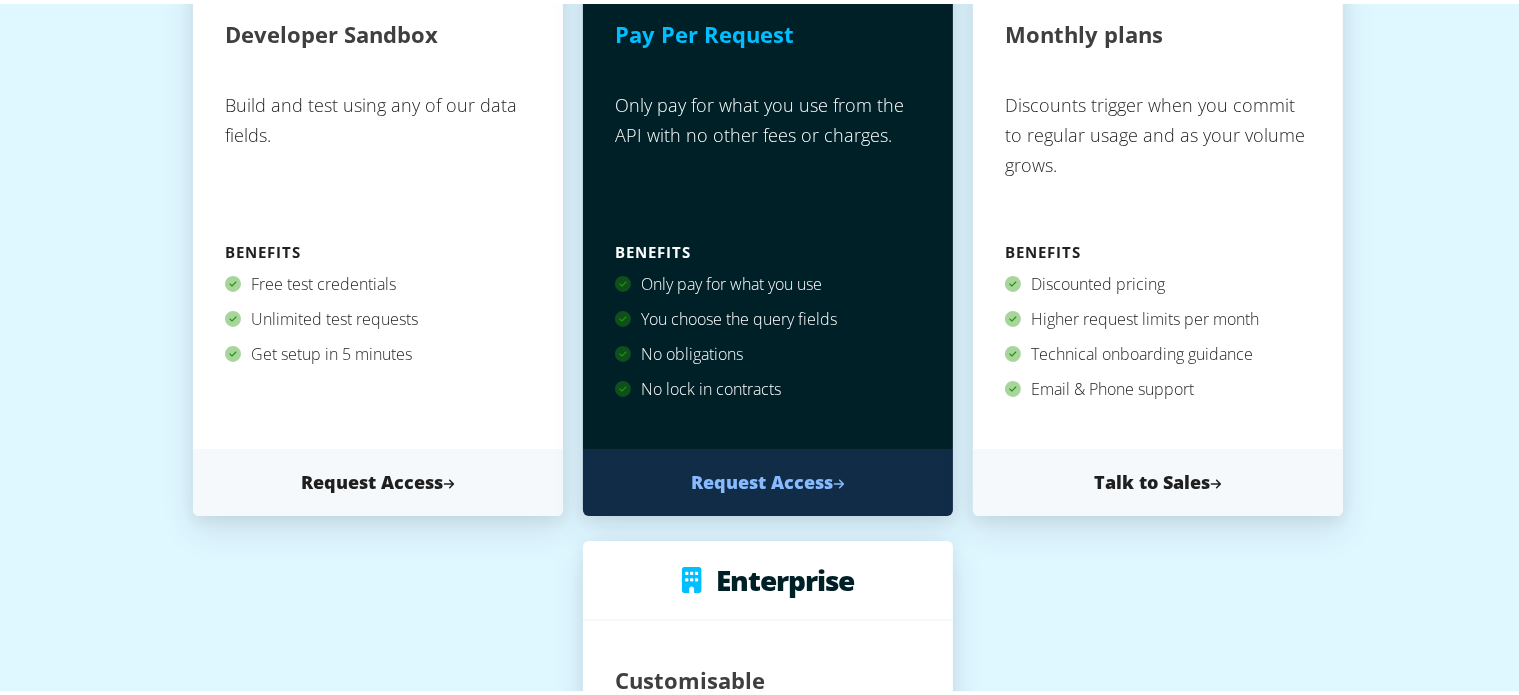 scroll, scrollTop: 0, scrollLeft: 0, axis: both 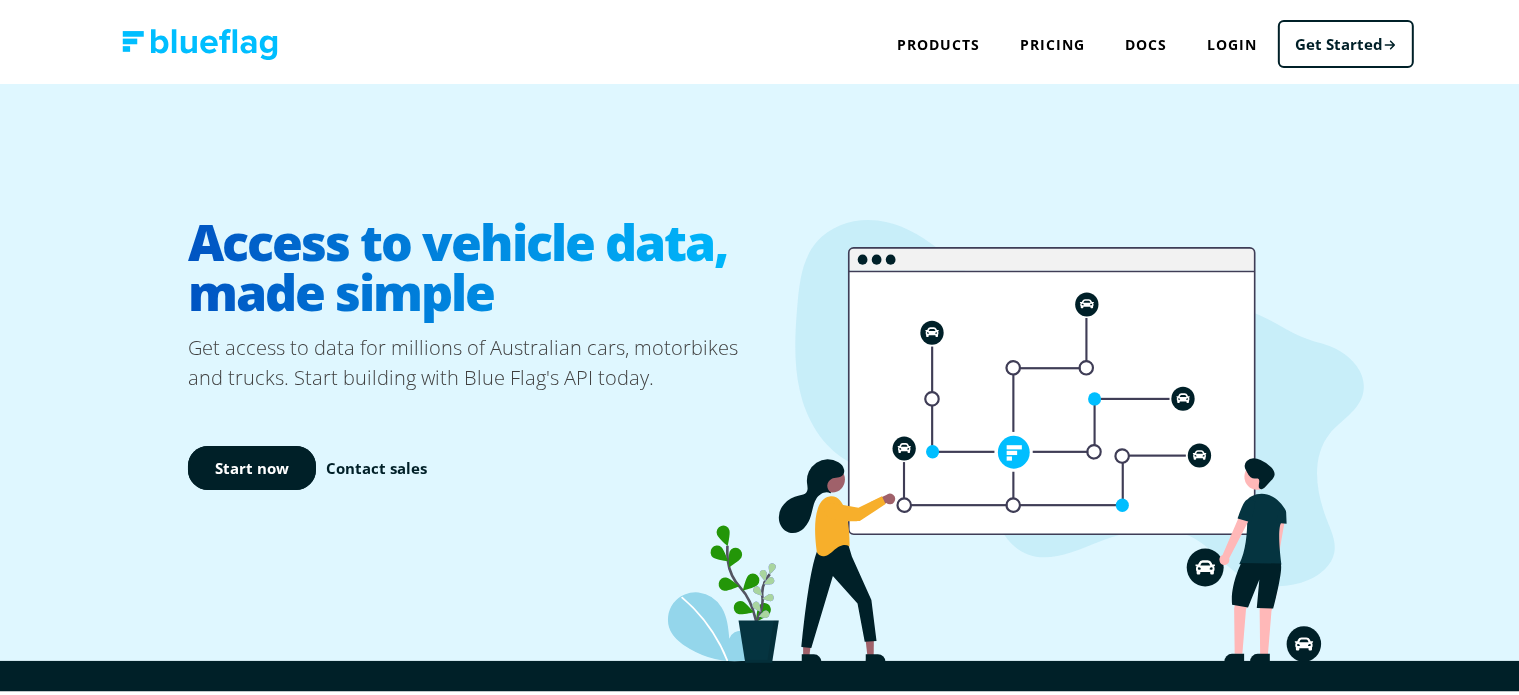 click on "Access to vehicle data, made simple Get access to data for millions of Australian cars, motorbikes and trucks. Start building with Blue Flag's API today. Start now Contact sales" at bounding box center (768, 368) 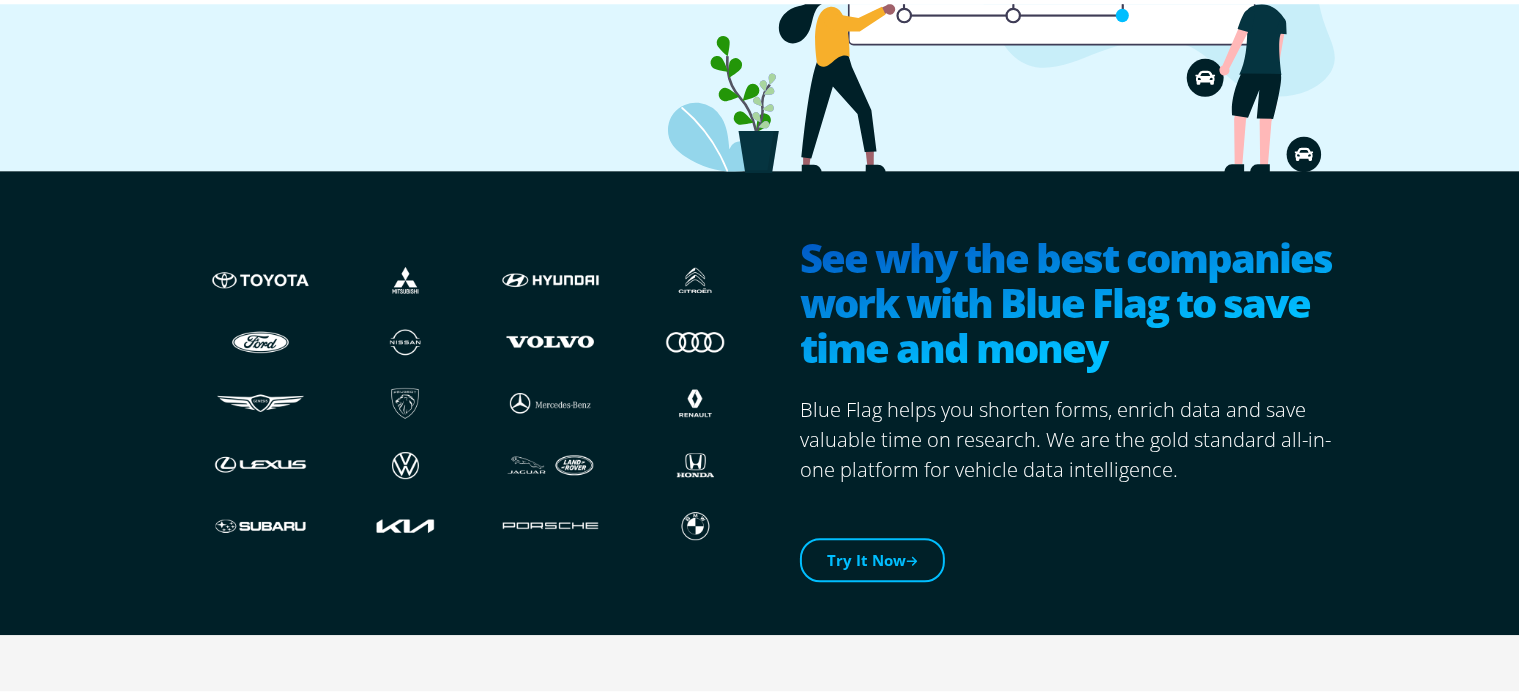 scroll, scrollTop: 528, scrollLeft: 0, axis: vertical 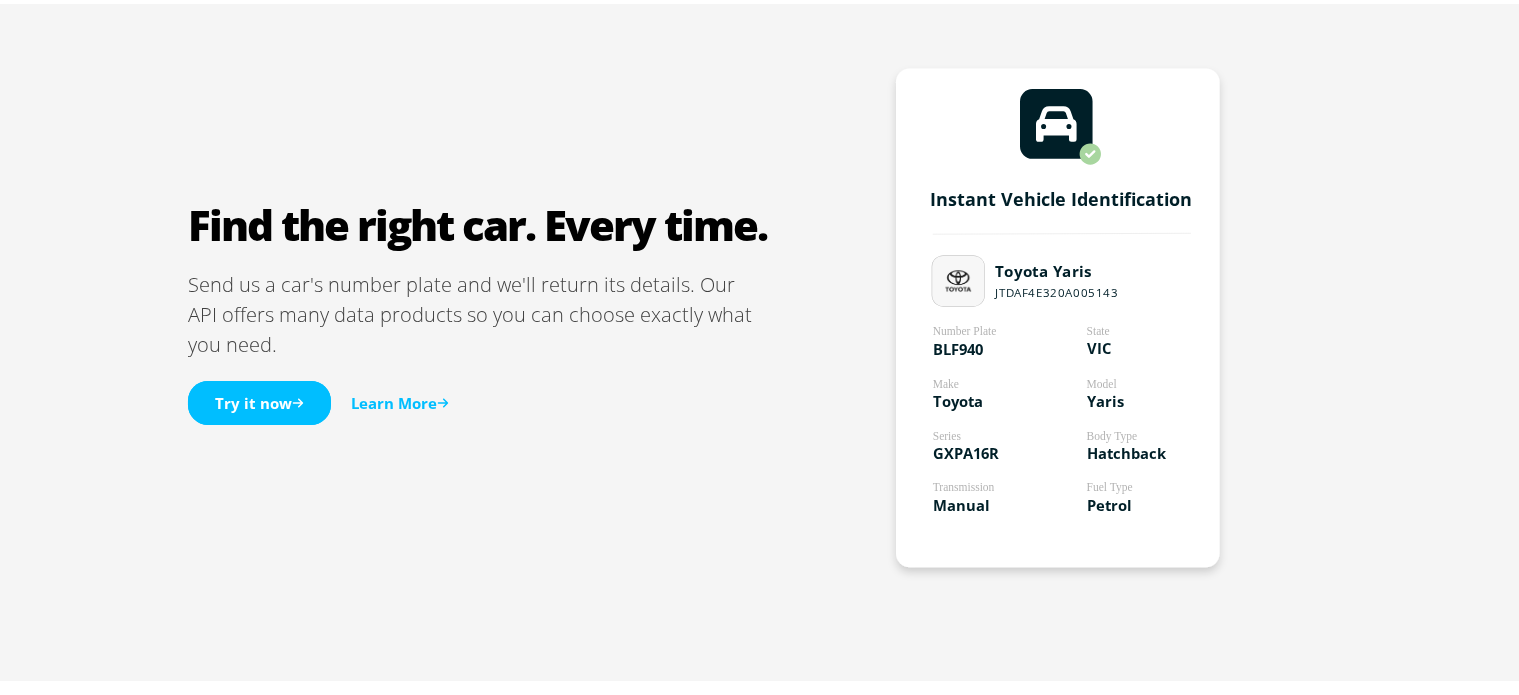 drag, startPoint x: 1077, startPoint y: 437, endPoint x: 1154, endPoint y: 448, distance: 77.781746 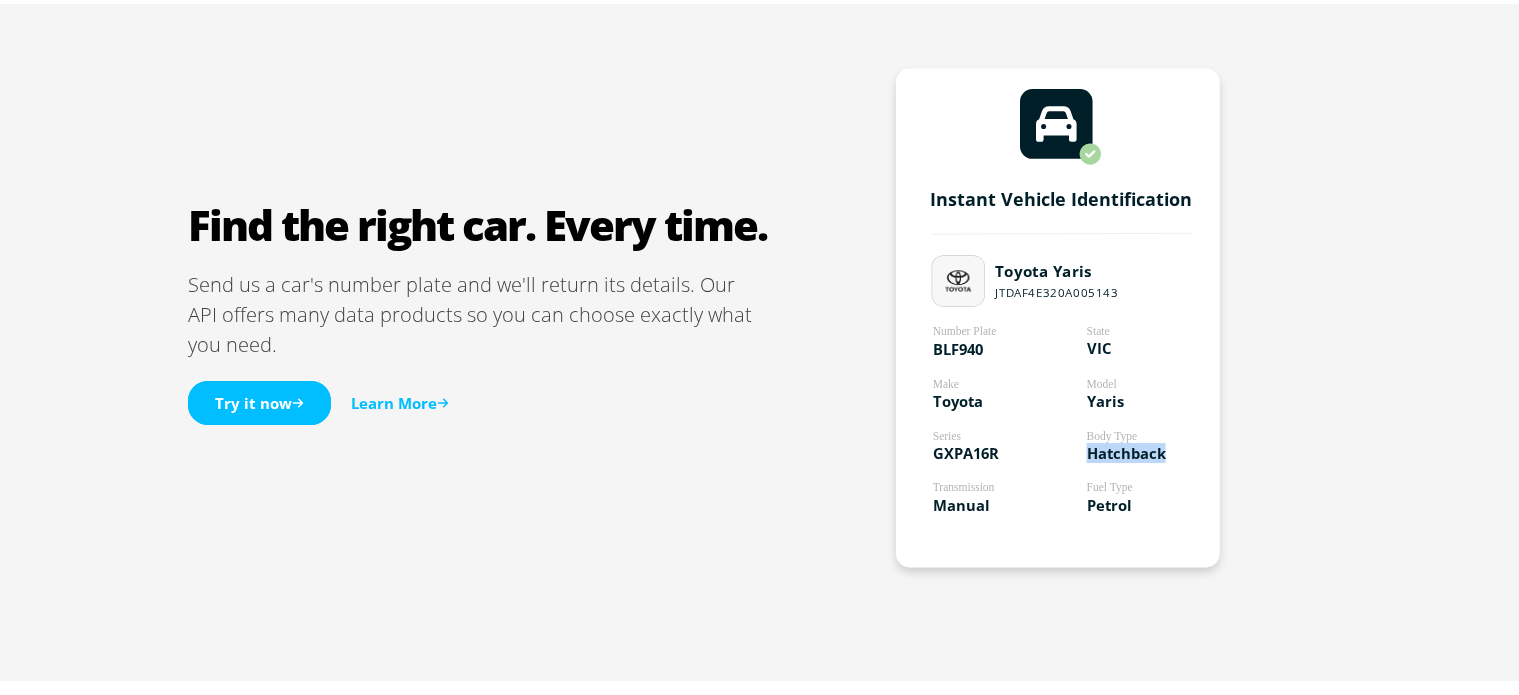 click on "Hatchback" 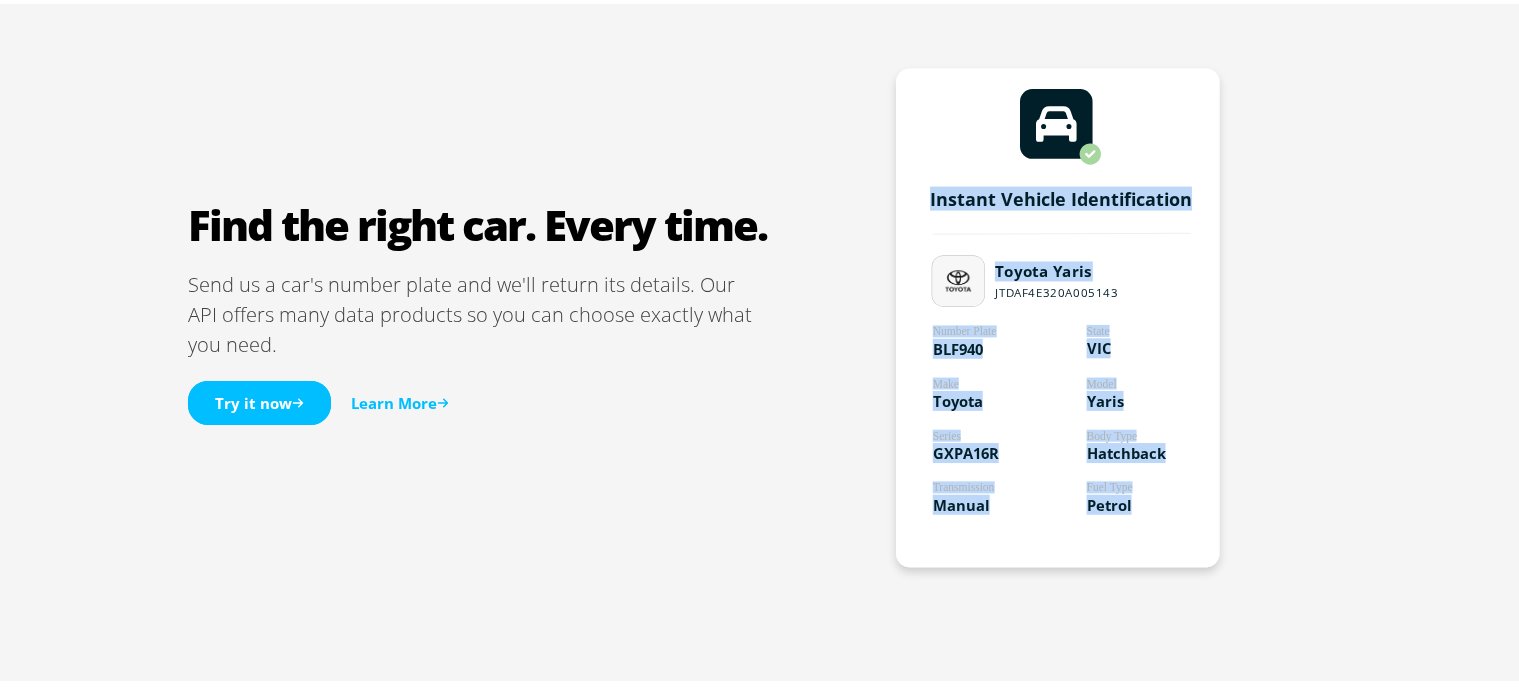 click on "Hatchback" 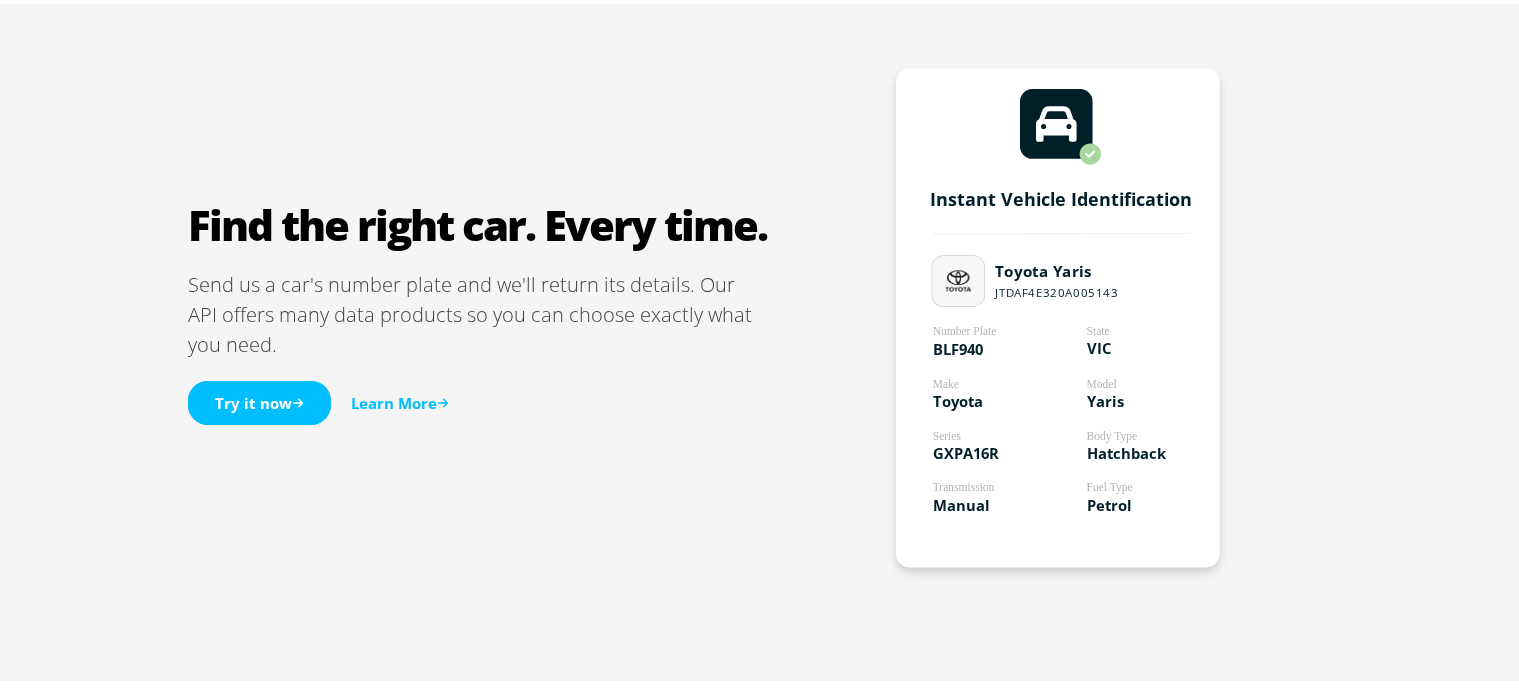 click on "Body Type" 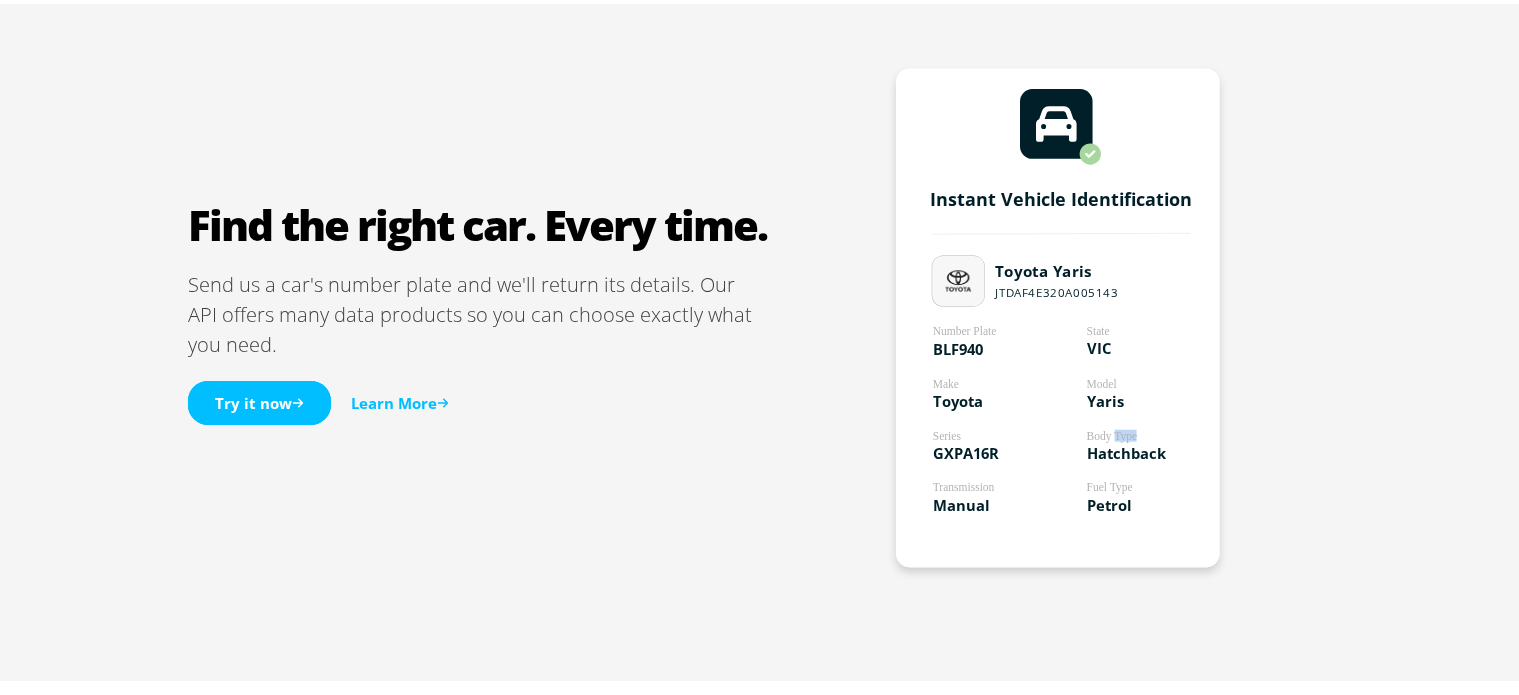 click on "Body Type" 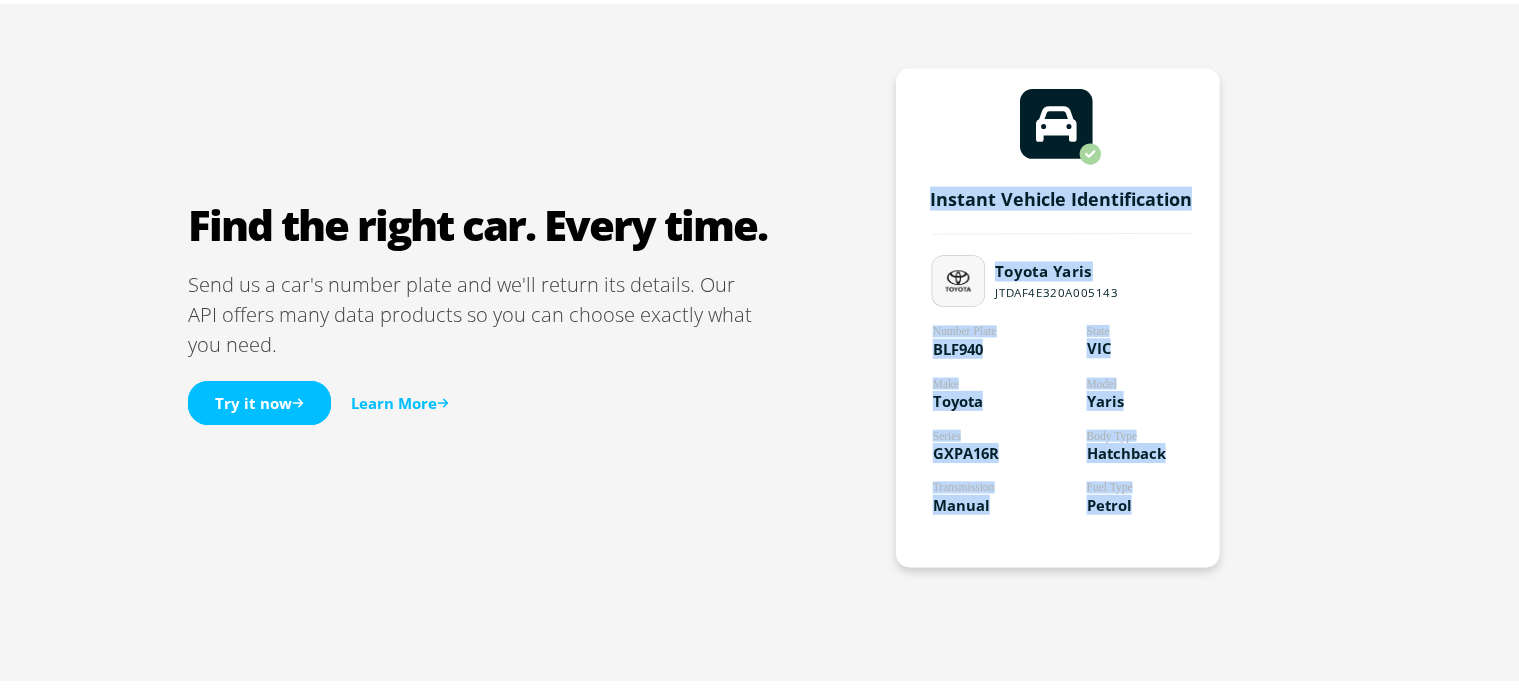 click on "Body Type" 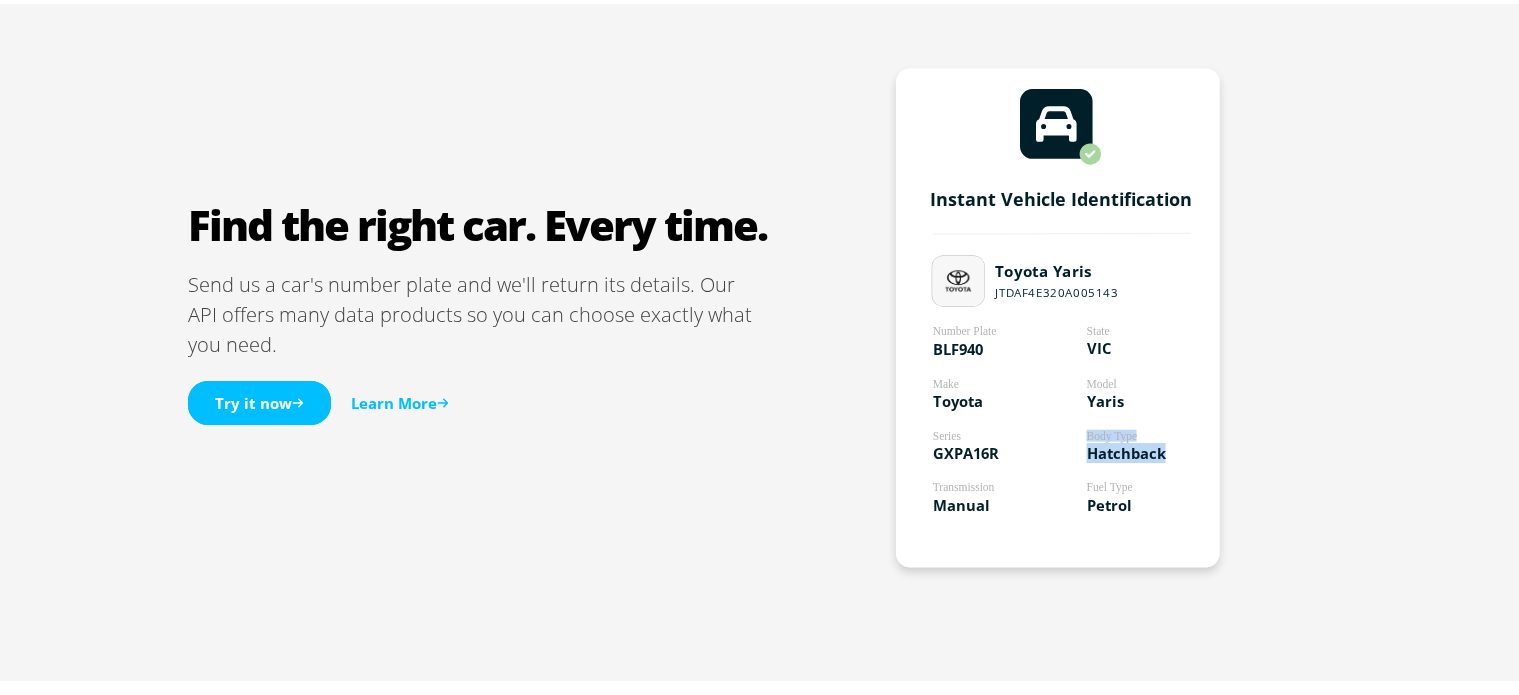 drag, startPoint x: 1087, startPoint y: 430, endPoint x: 1160, endPoint y: 447, distance: 74.953316 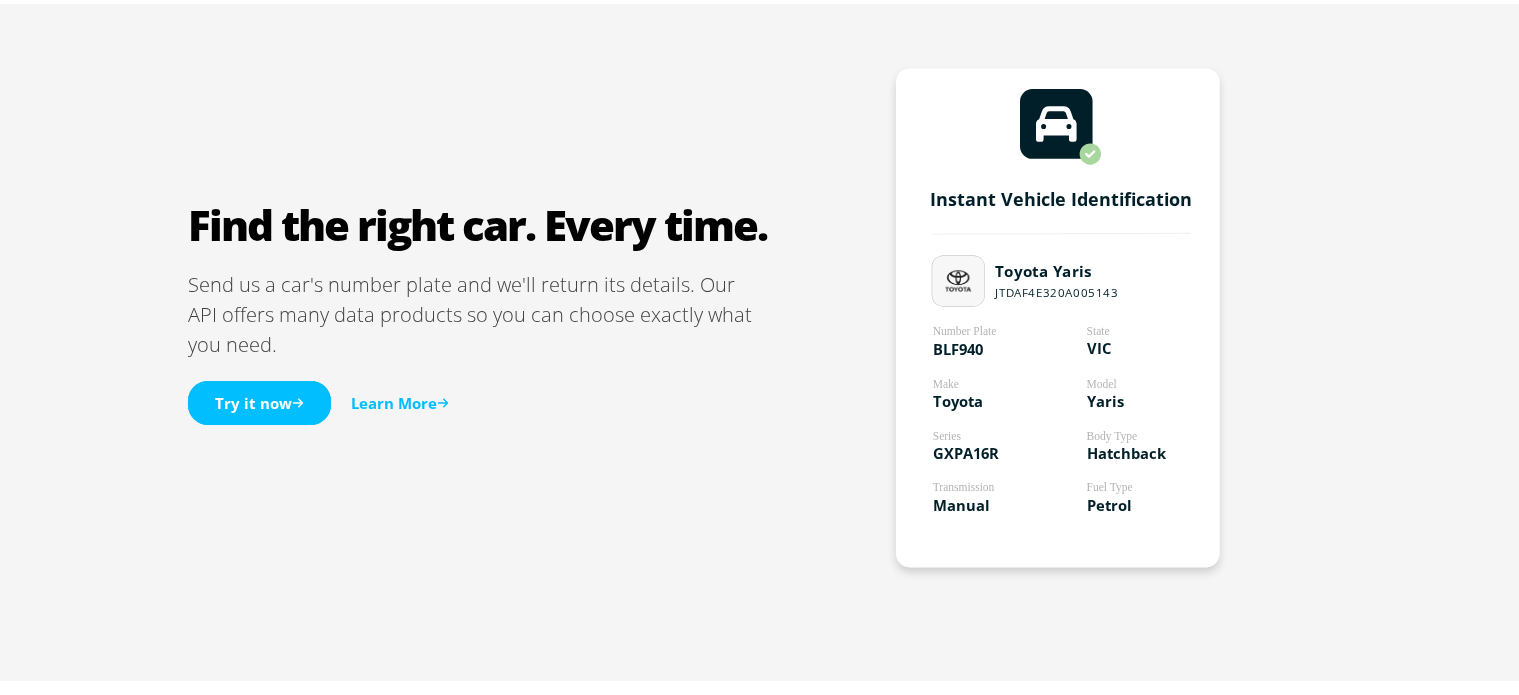 click on "Instant Vehicle Identification Number Plate BLF940 Model Yaris Body Type Hatchback Make Toyota State VIC Fuel Type Petrol Series GXPA16R Transmission Manual Toyota Yaris JTDAF4E320A005143" at bounding box center (1058, 318) 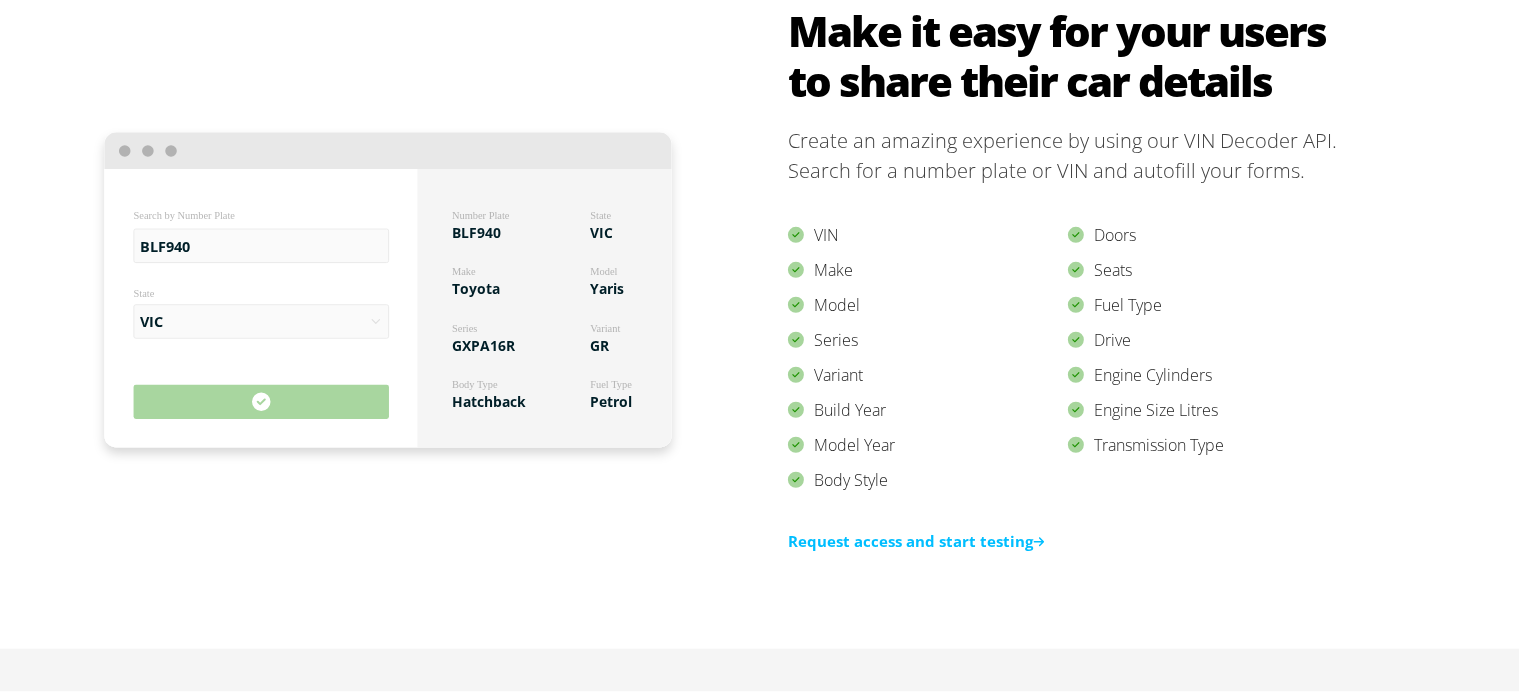 scroll, scrollTop: 1900, scrollLeft: 0, axis: vertical 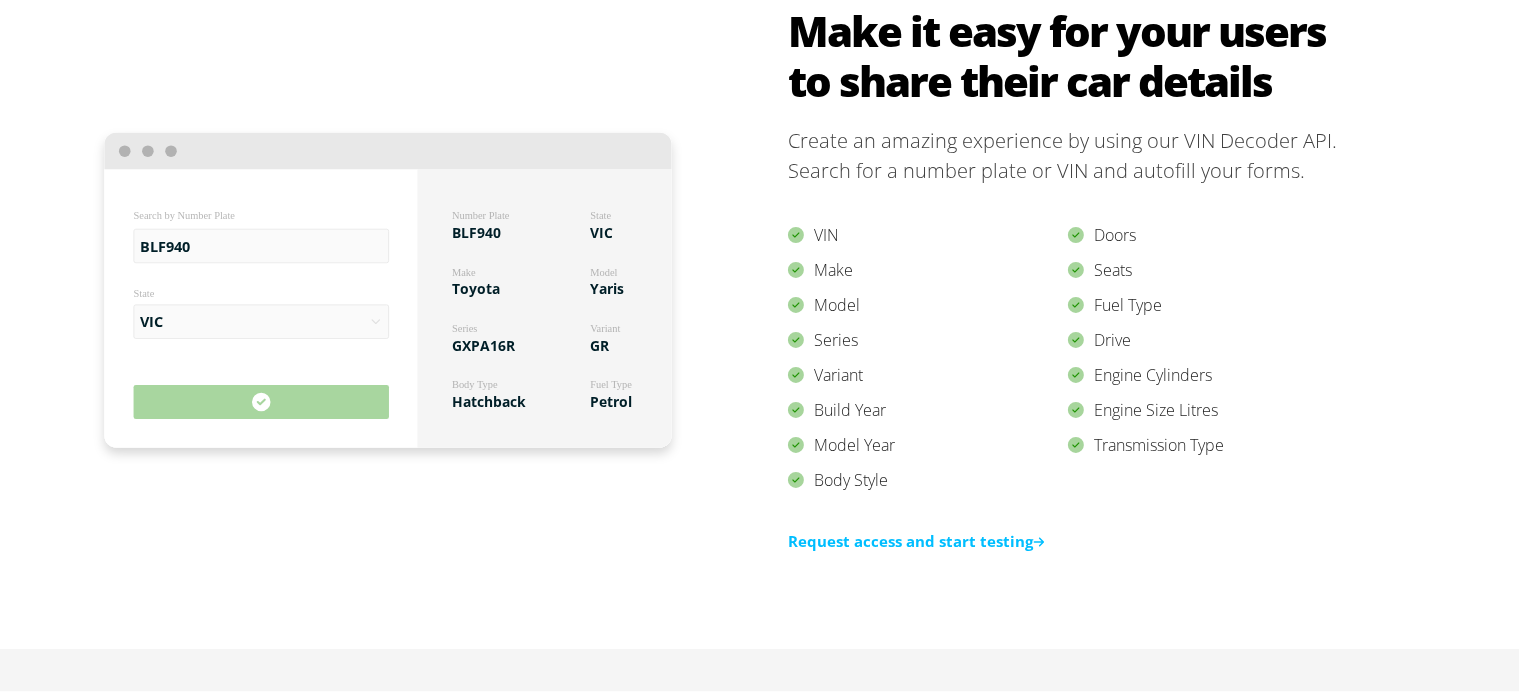 copy on "Transmission Type" 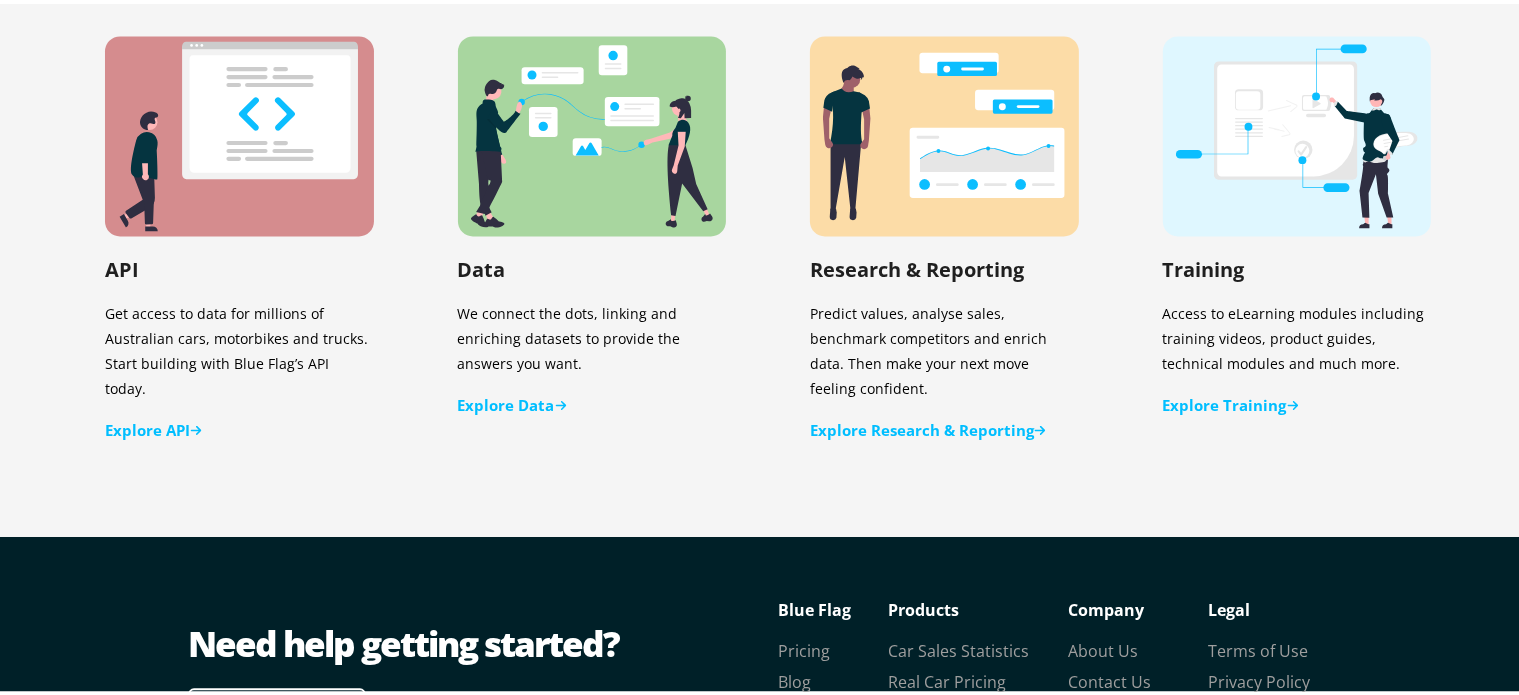 scroll, scrollTop: 4118, scrollLeft: 0, axis: vertical 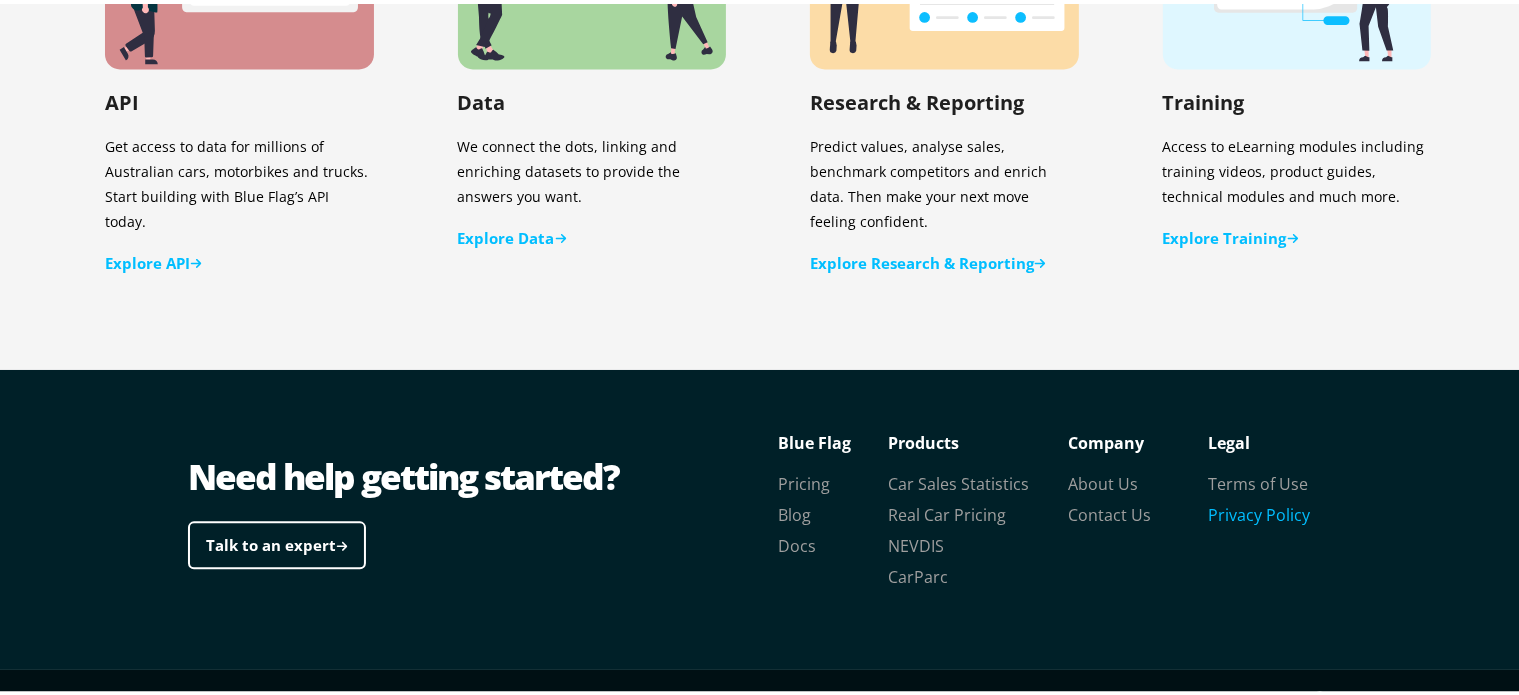 click on "Privacy Policy" at bounding box center (1259, 511) 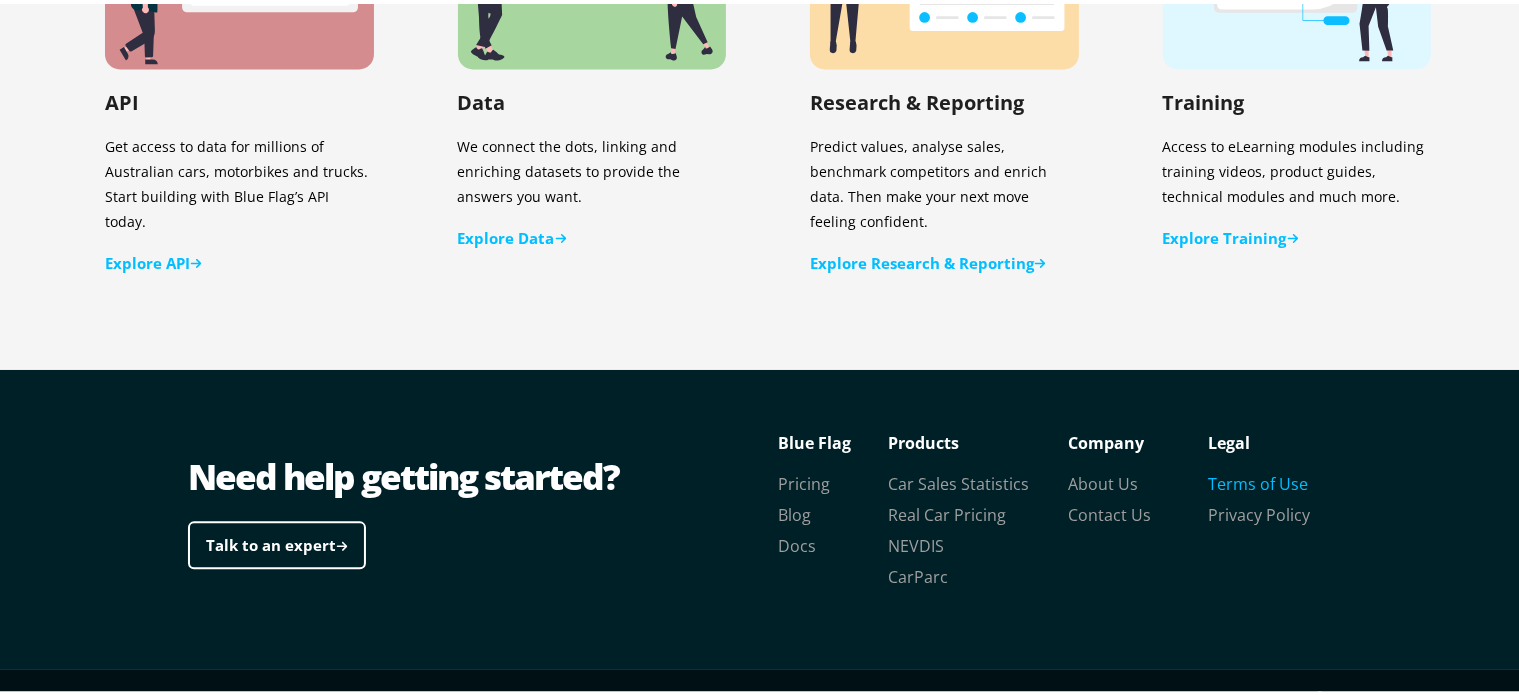 click on "Terms of Use" at bounding box center (1258, 480) 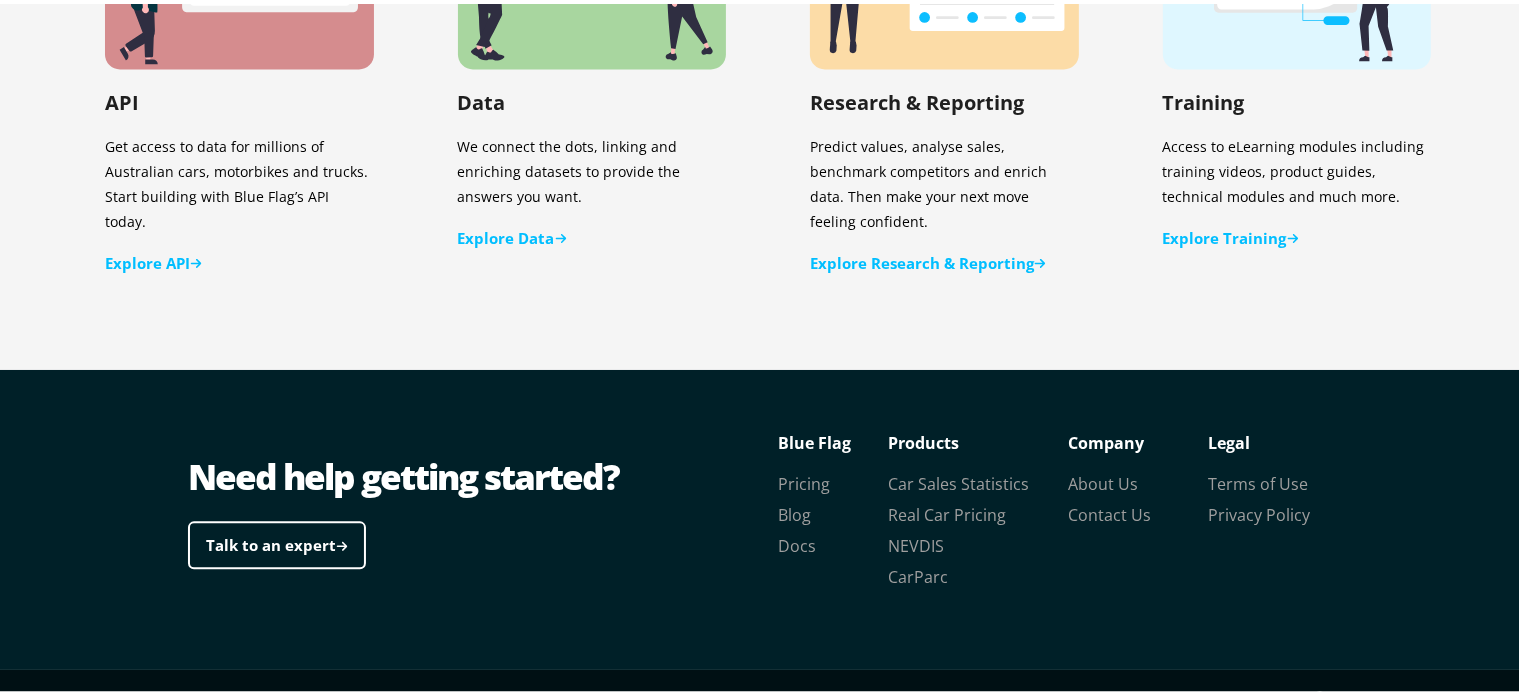 click 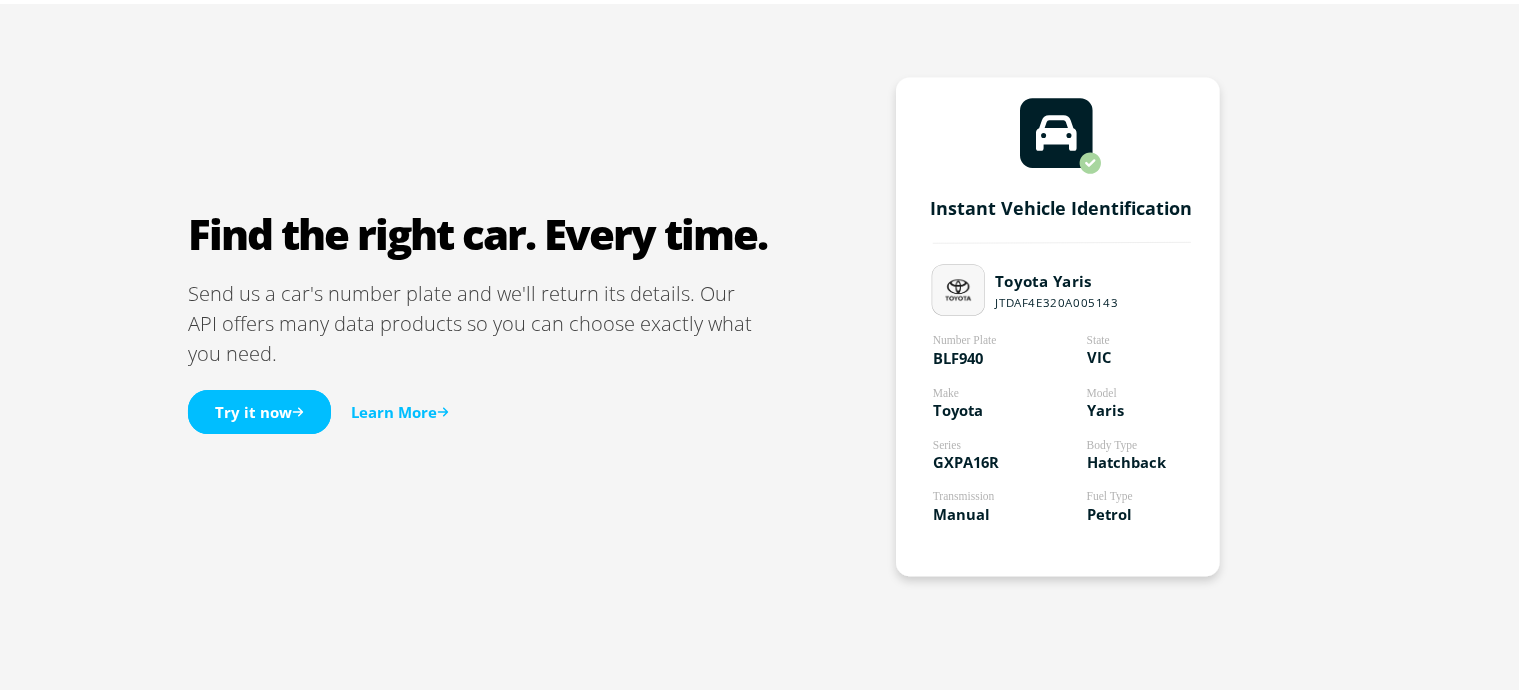 scroll, scrollTop: 0, scrollLeft: 0, axis: both 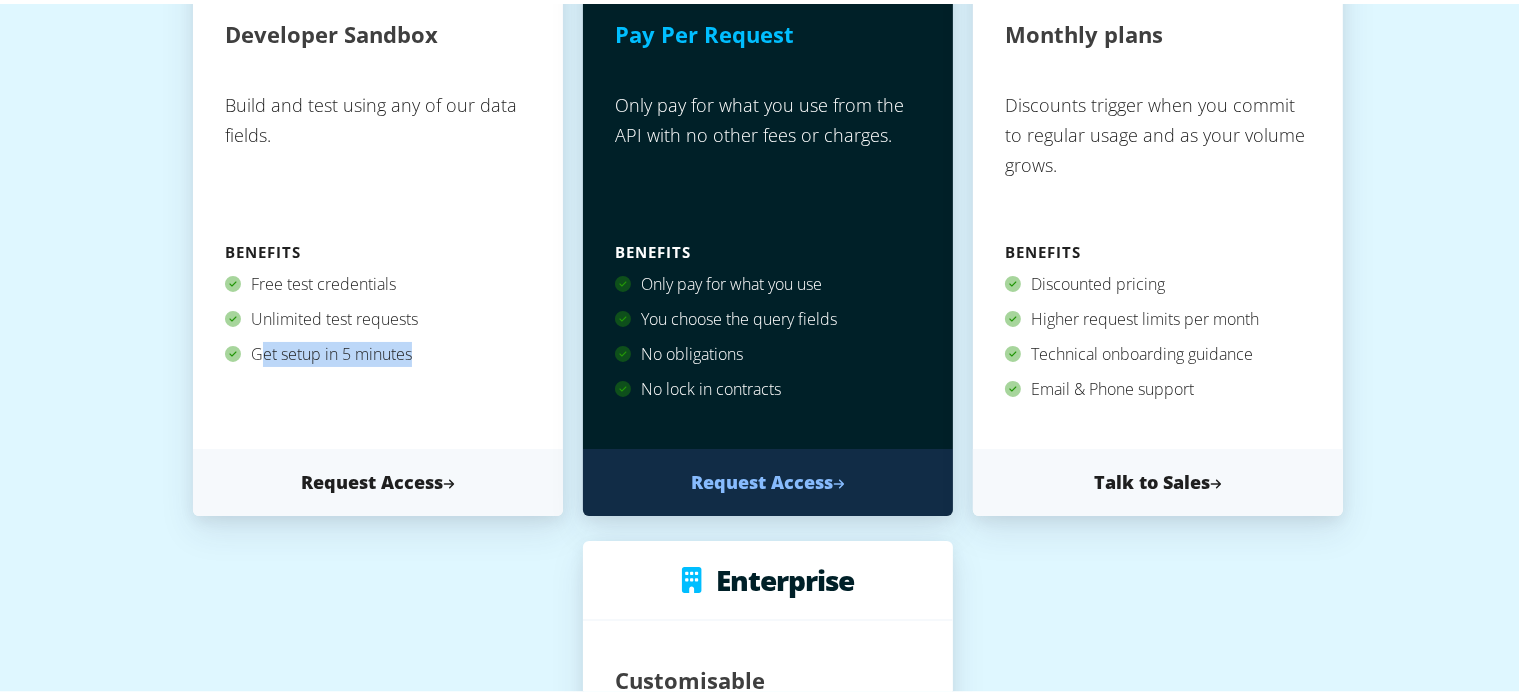 drag, startPoint x: 251, startPoint y: 348, endPoint x: 405, endPoint y: 346, distance: 154.01299 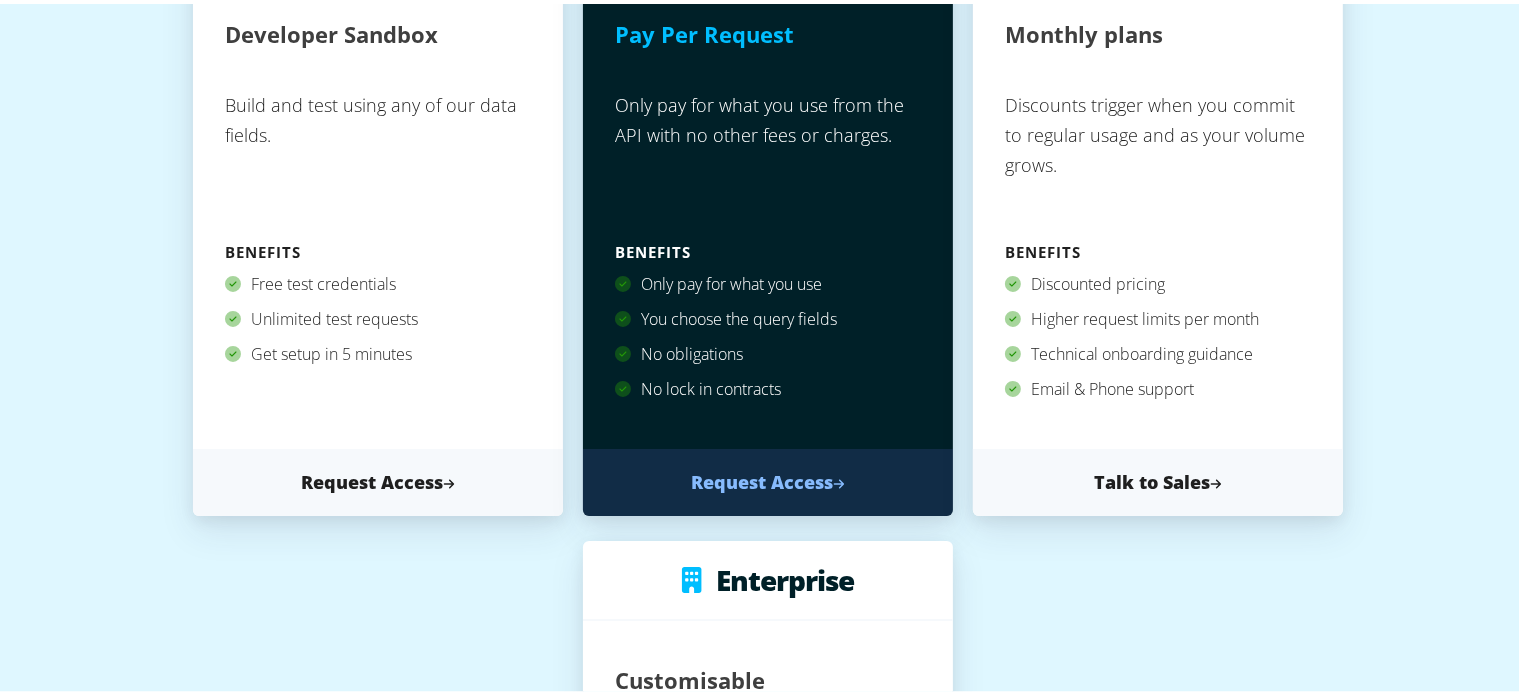 click on "Get setup in 5 minutes" at bounding box center [378, 350] 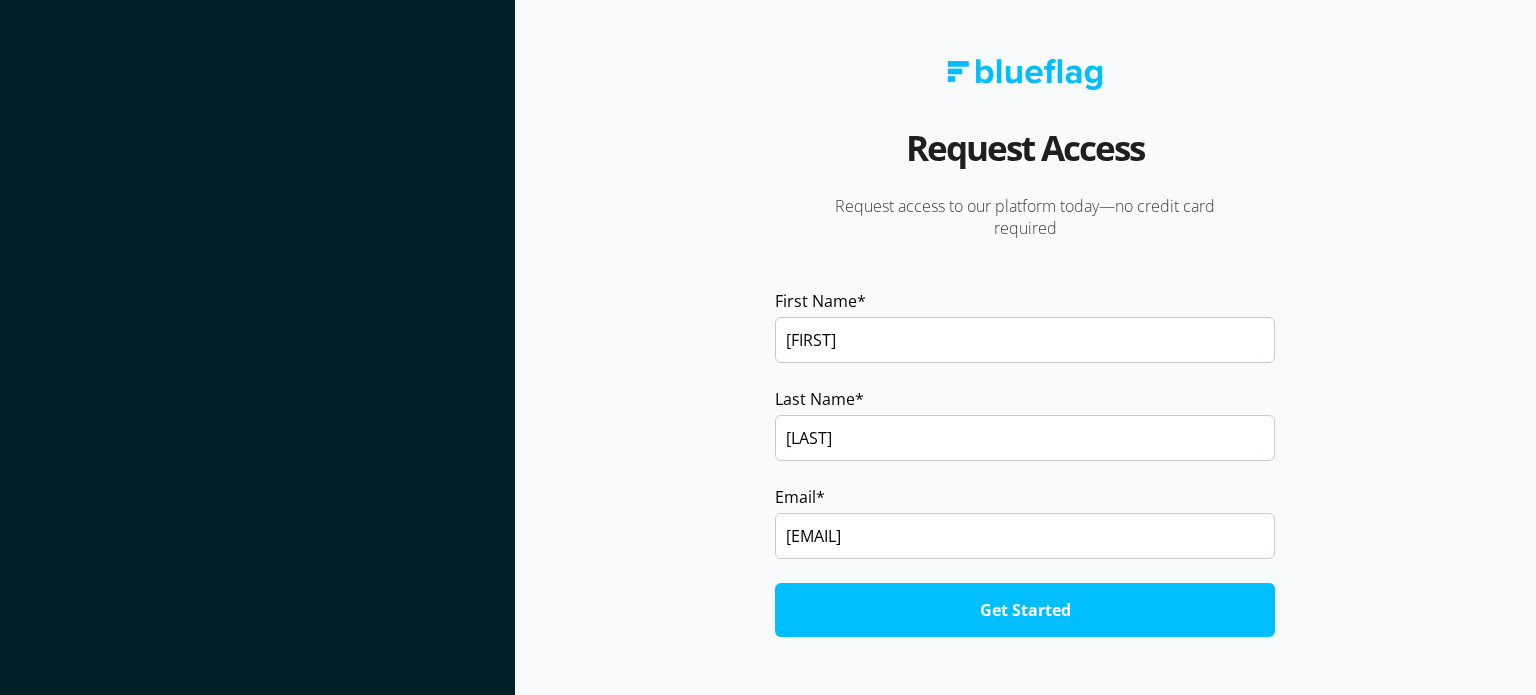 scroll, scrollTop: 0, scrollLeft: 0, axis: both 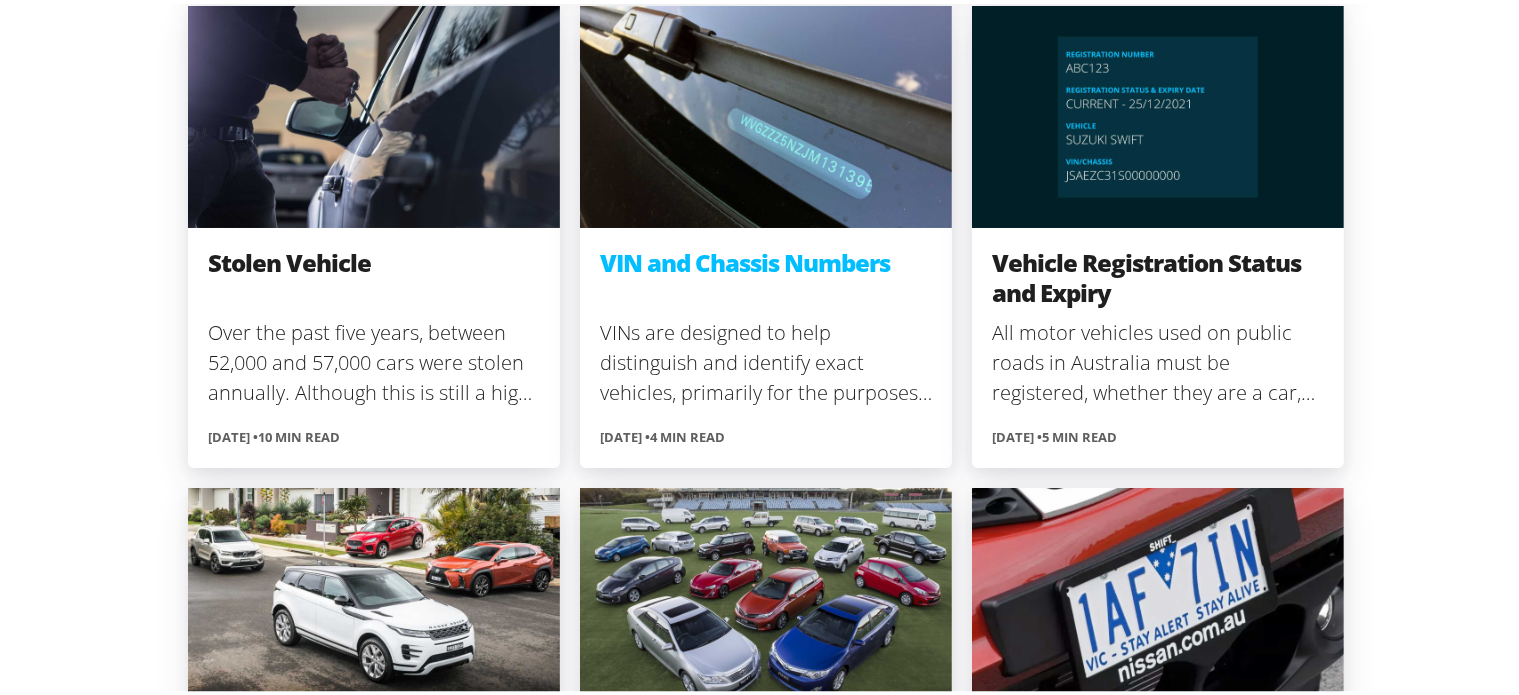 click at bounding box center [766, 113] 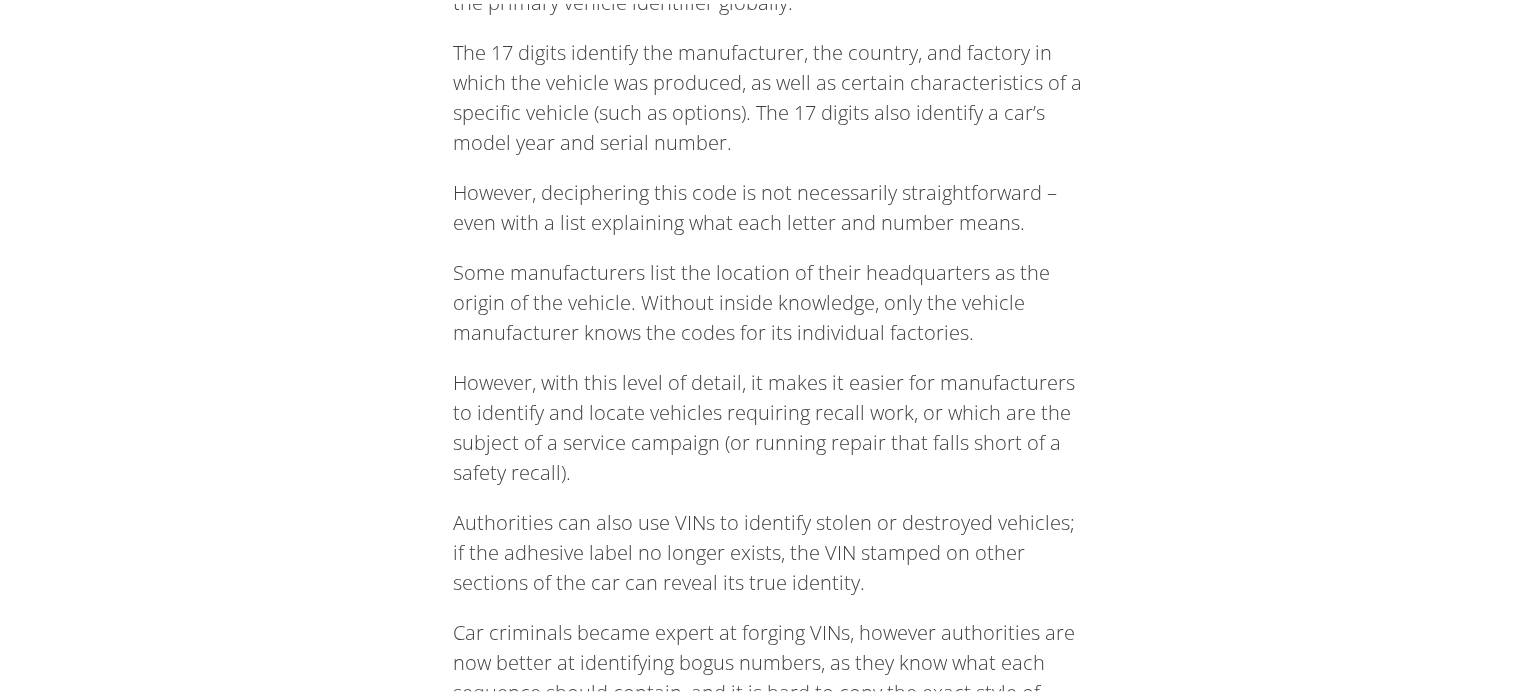 scroll, scrollTop: 2935, scrollLeft: 0, axis: vertical 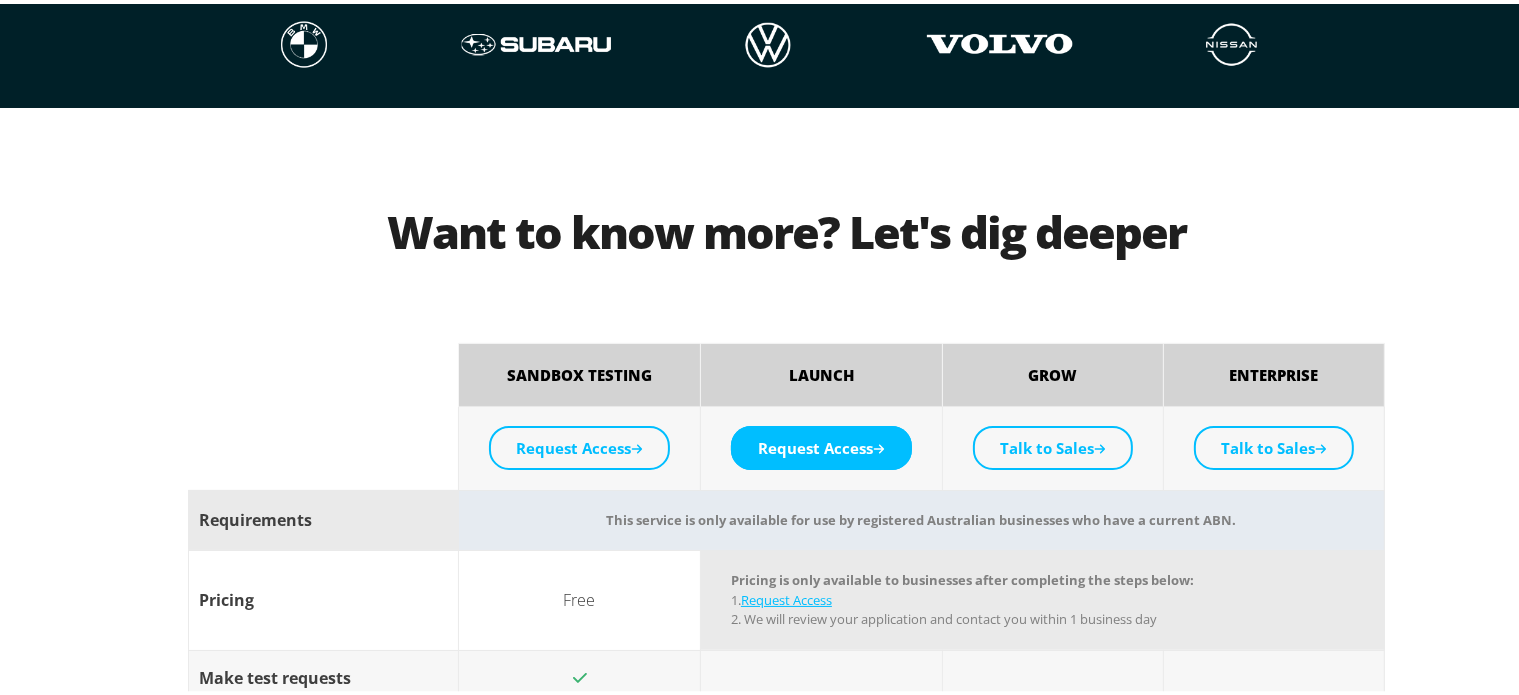 click on "This service is only available for use by registered Australian businesses who have a current ABN." at bounding box center (922, 516) 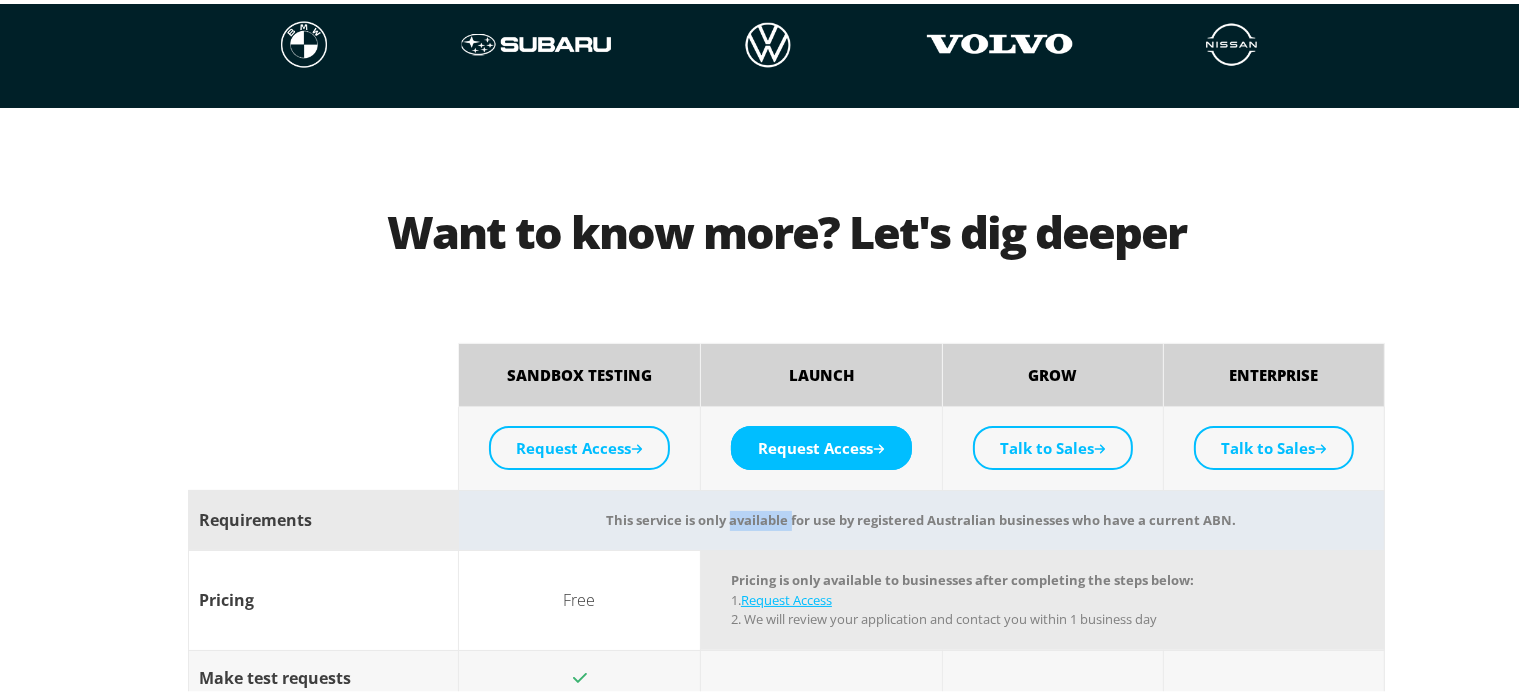 click on "This service is only available for use by registered Australian businesses who have a current ABN." at bounding box center [922, 516] 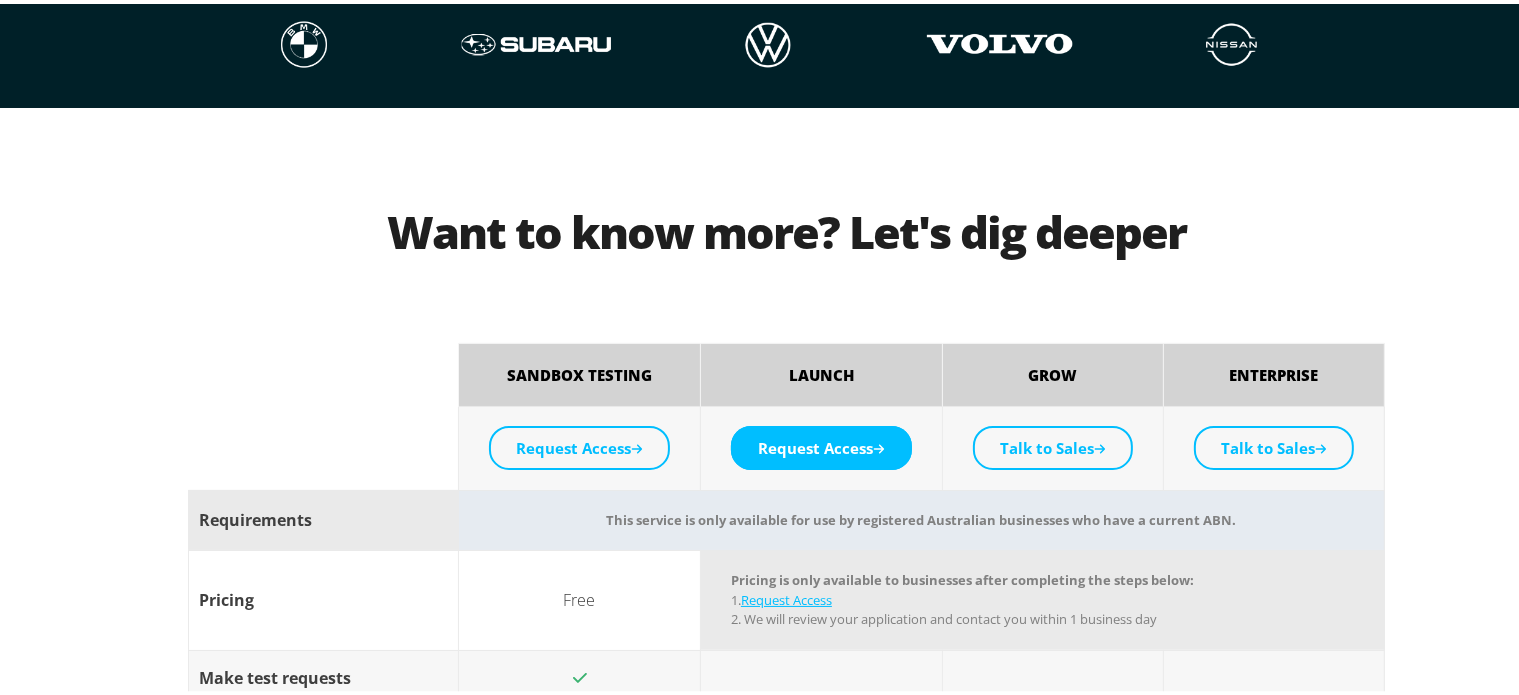 click on "This service is only available for use by registered Australian businesses who have a current ABN." at bounding box center [922, 516] 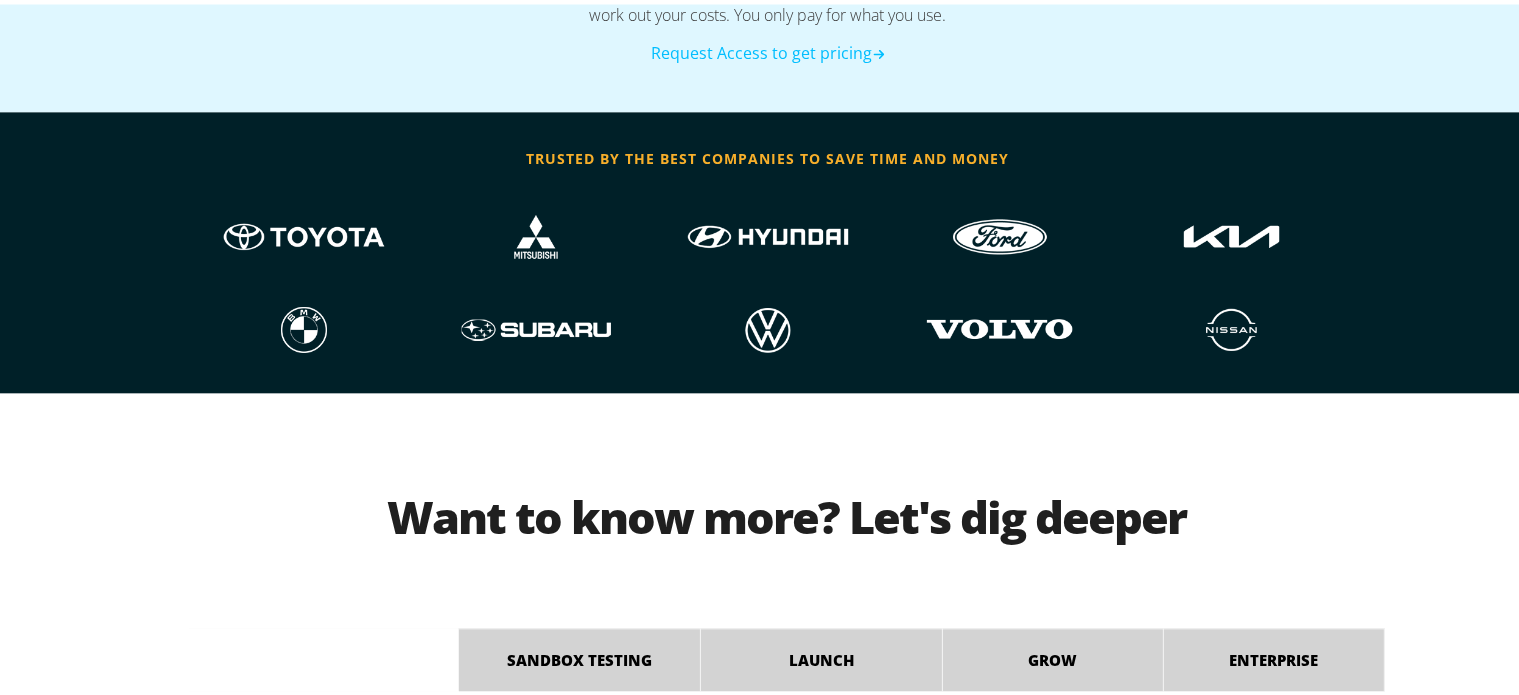 scroll, scrollTop: 1795, scrollLeft: 0, axis: vertical 